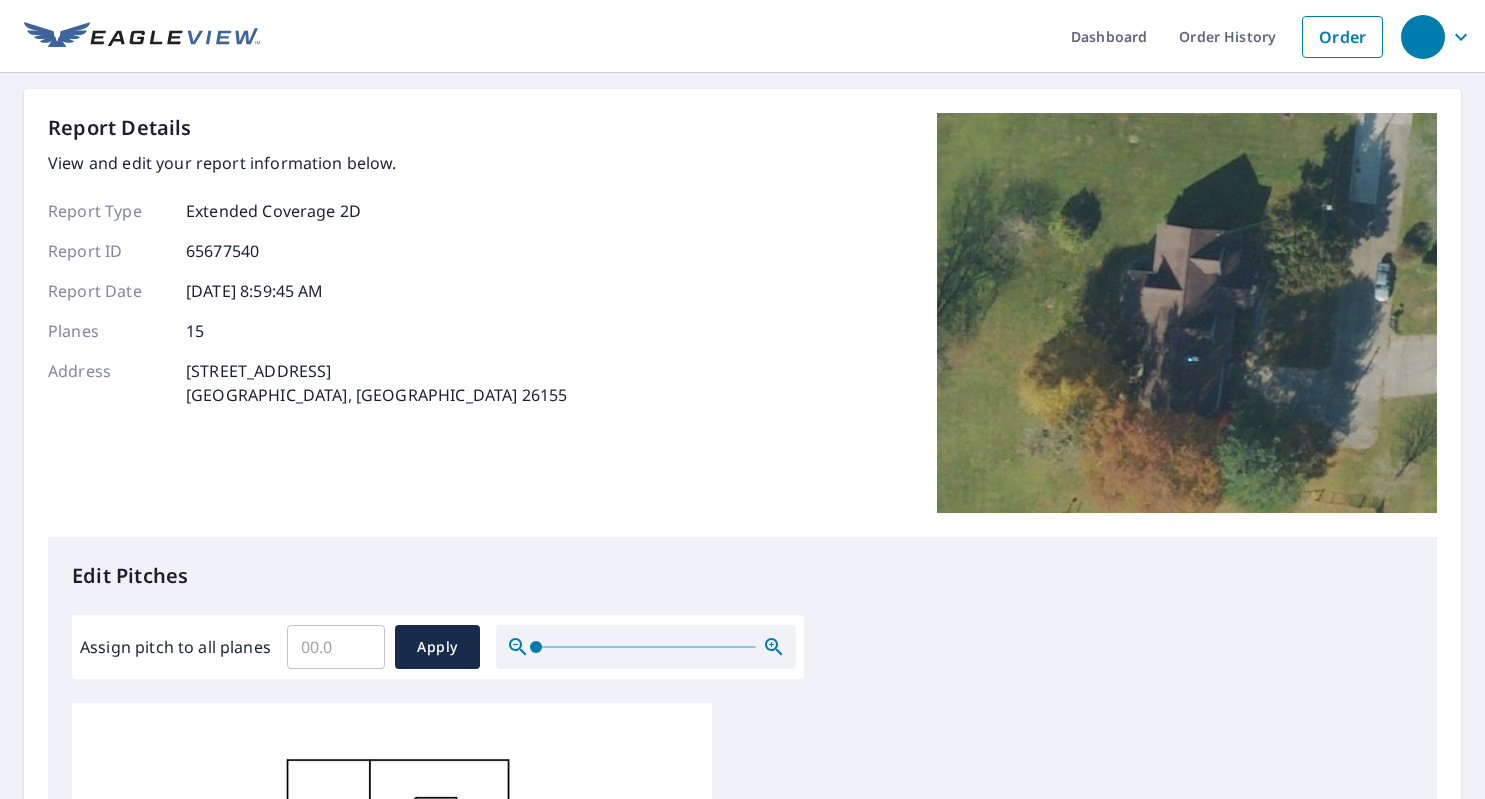 scroll, scrollTop: 0, scrollLeft: 0, axis: both 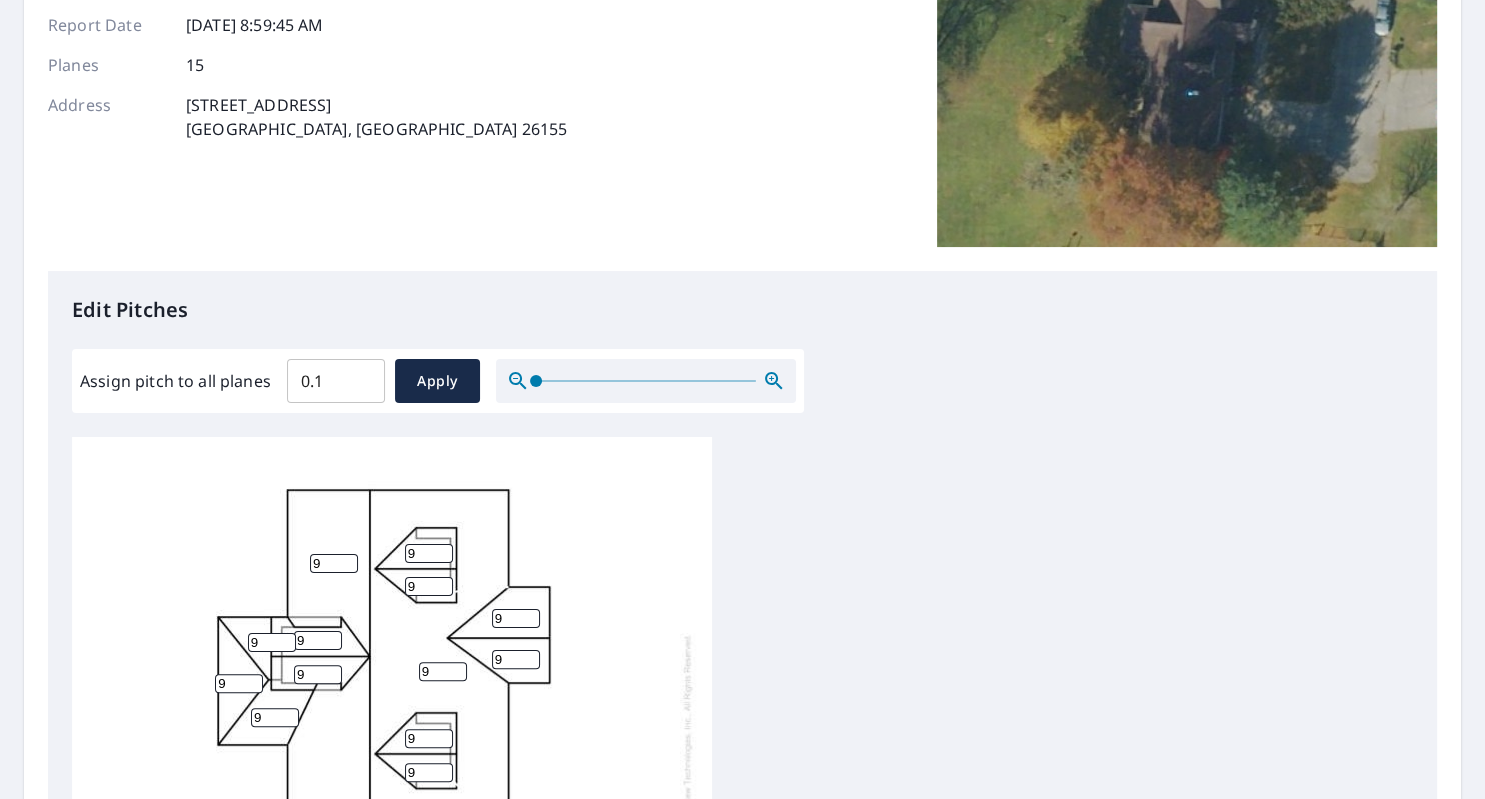 click on "0.1" at bounding box center [336, 381] 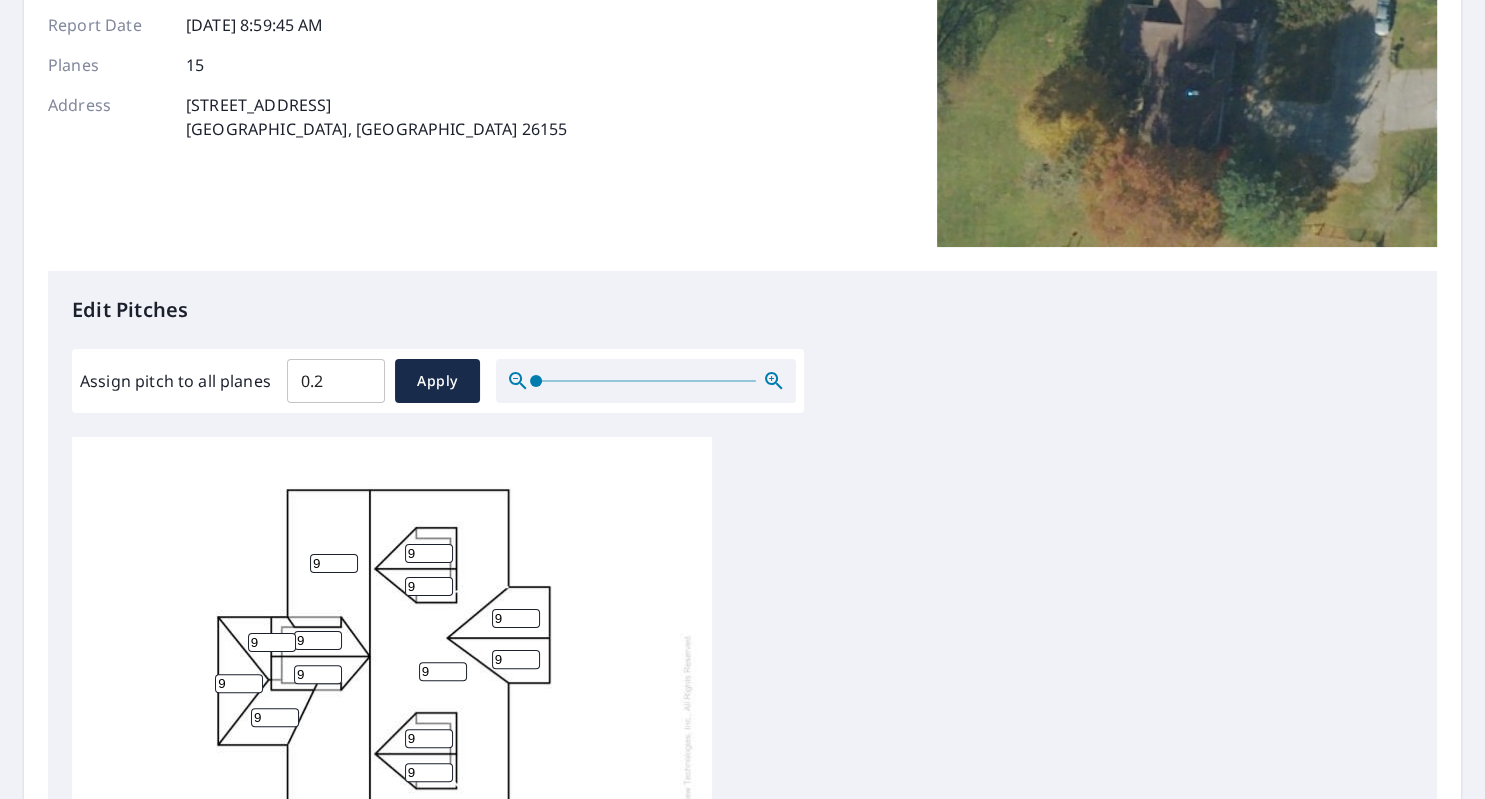 click on "0.2" at bounding box center [336, 381] 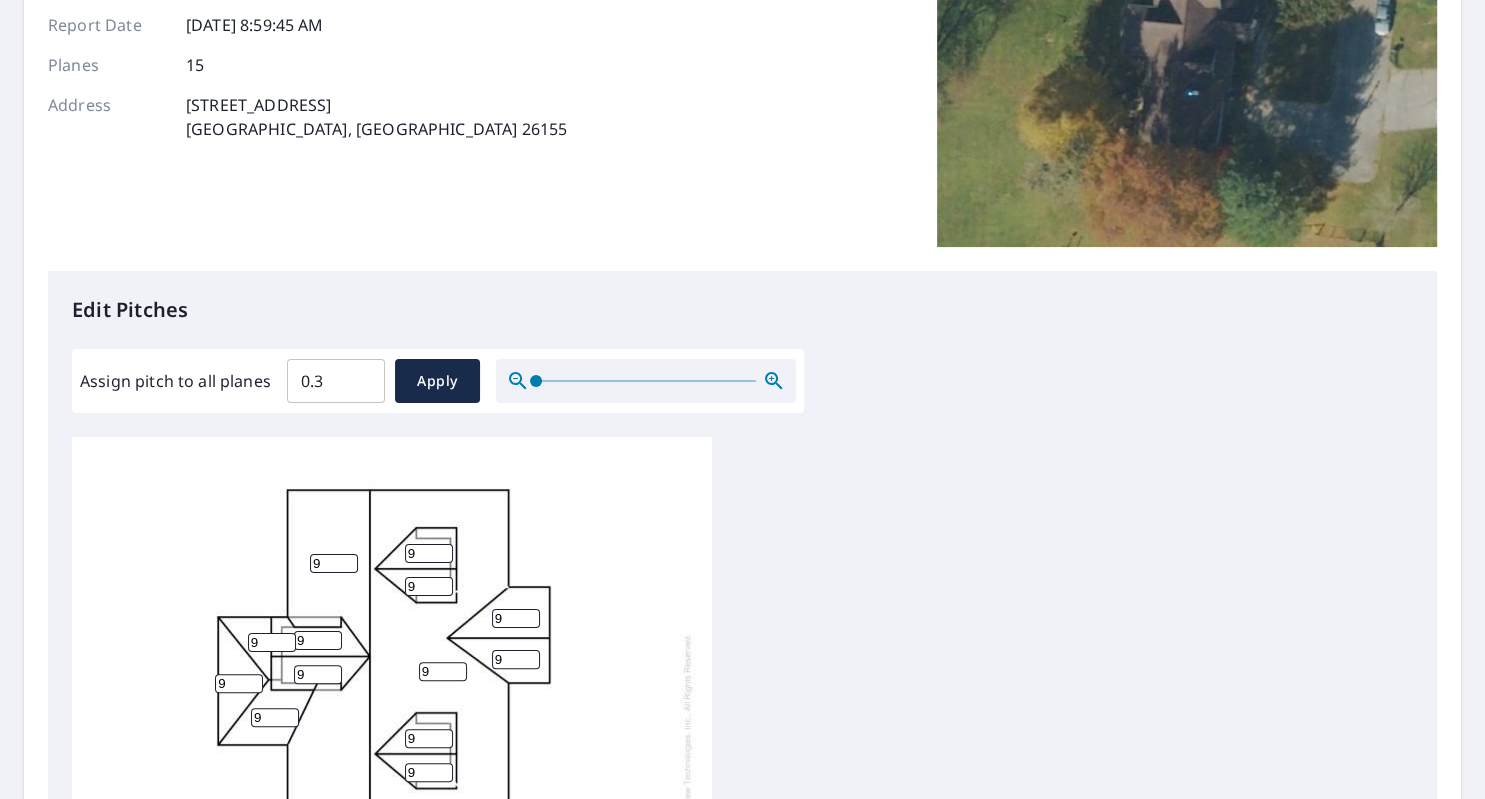 click on "0.3" at bounding box center (336, 381) 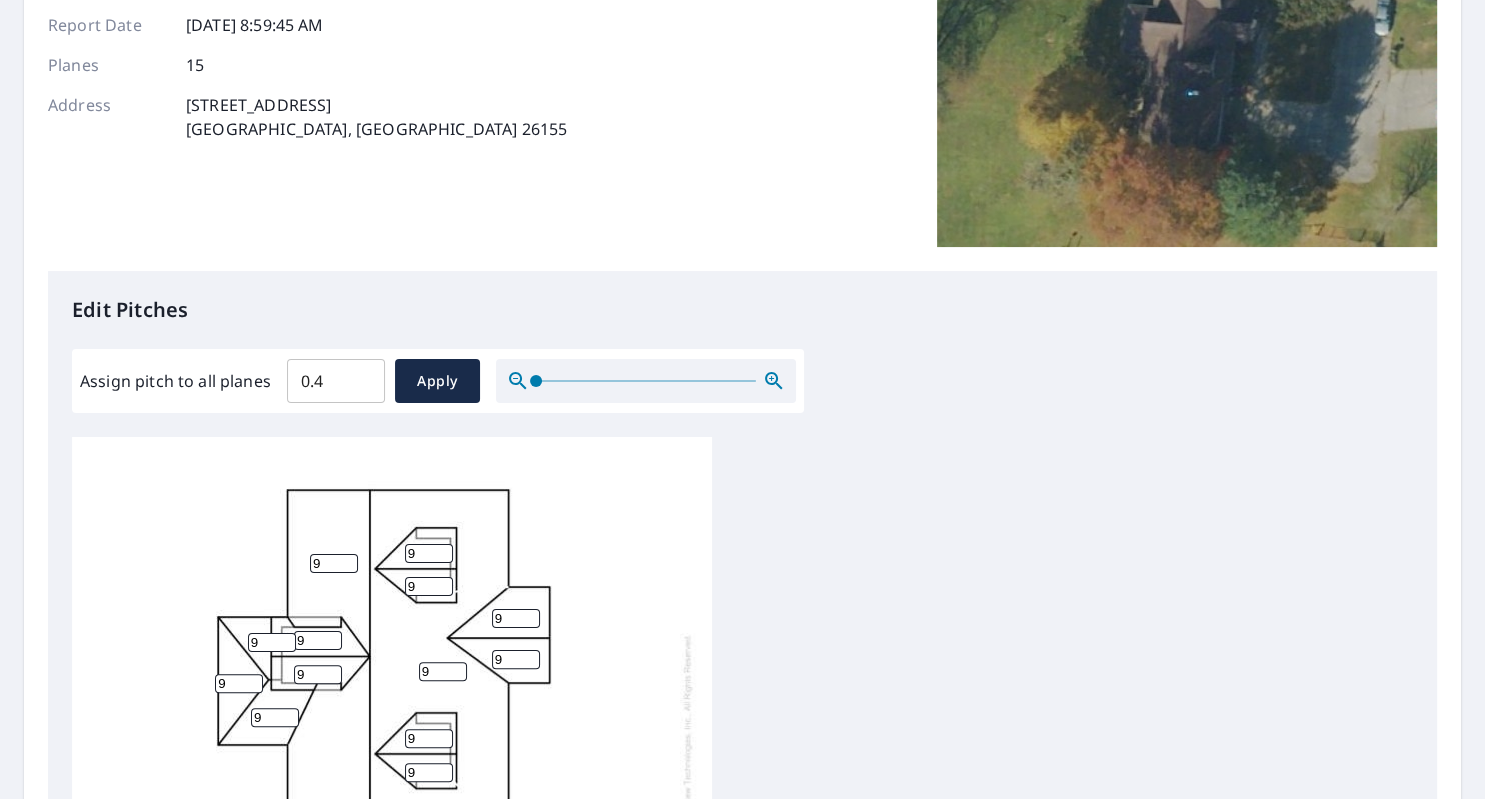 click on "0.4" at bounding box center [336, 381] 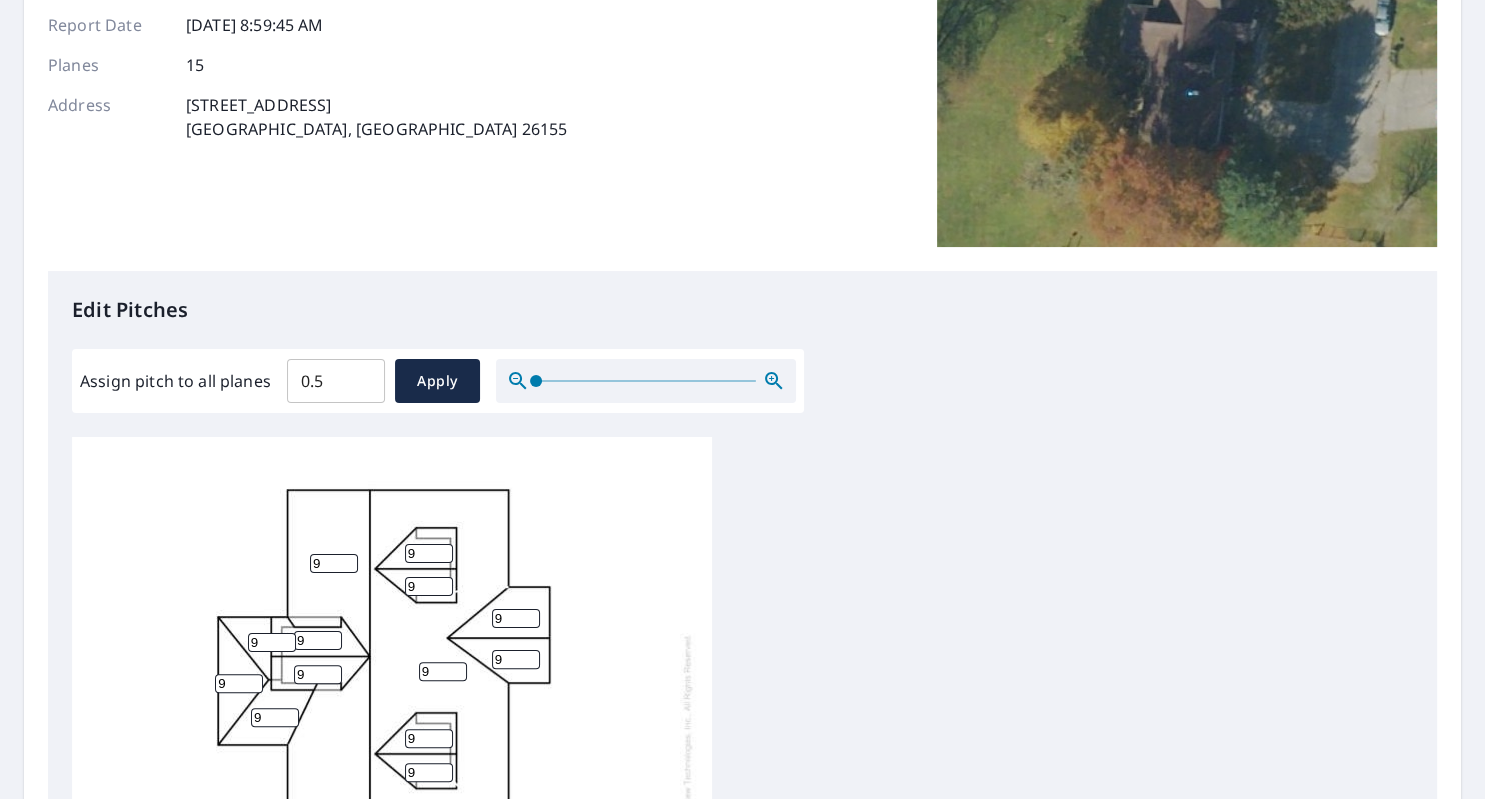 click on "0.5" at bounding box center (336, 381) 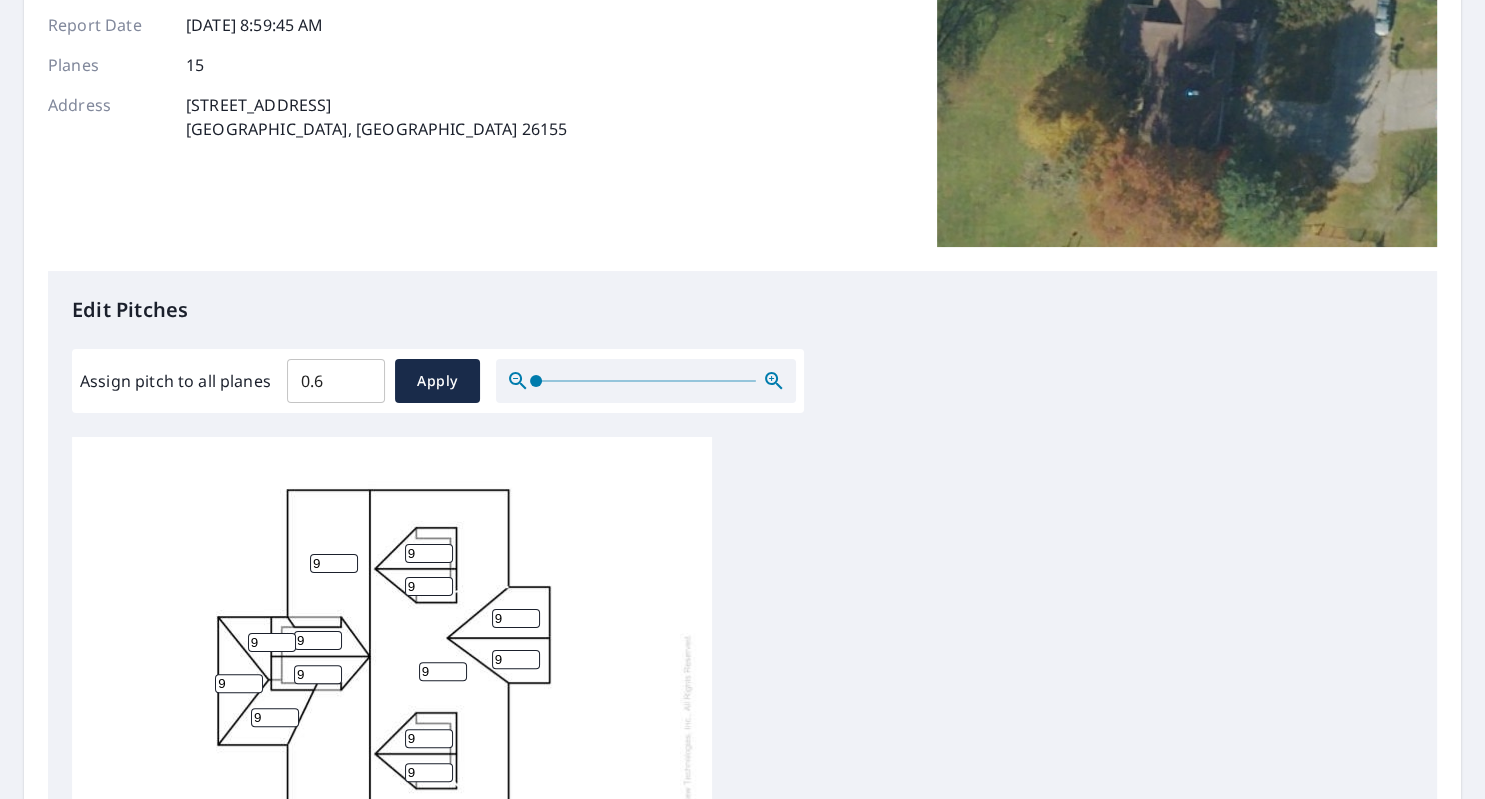 click on "0.6" at bounding box center (336, 381) 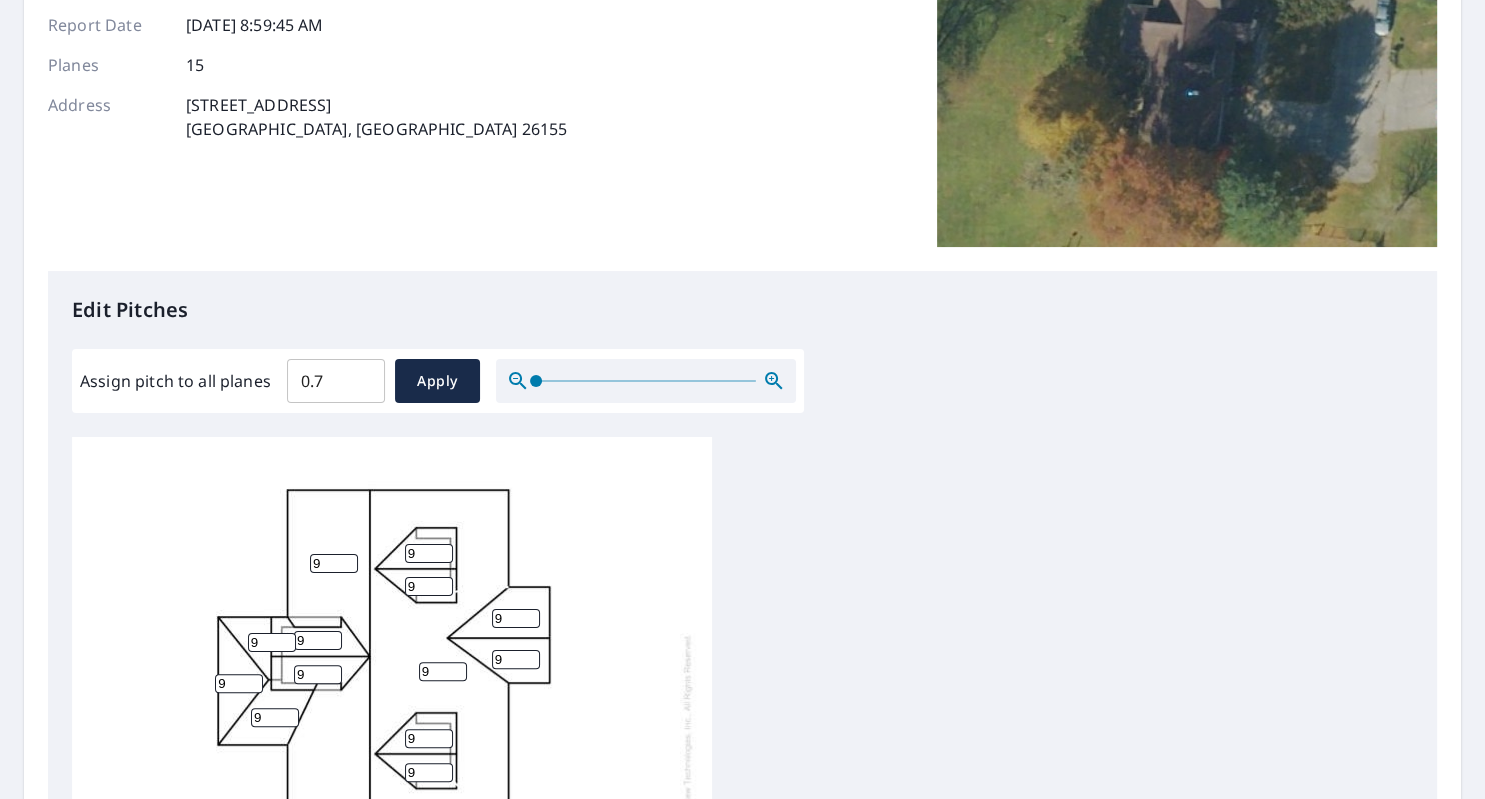click on "0.7" at bounding box center (336, 381) 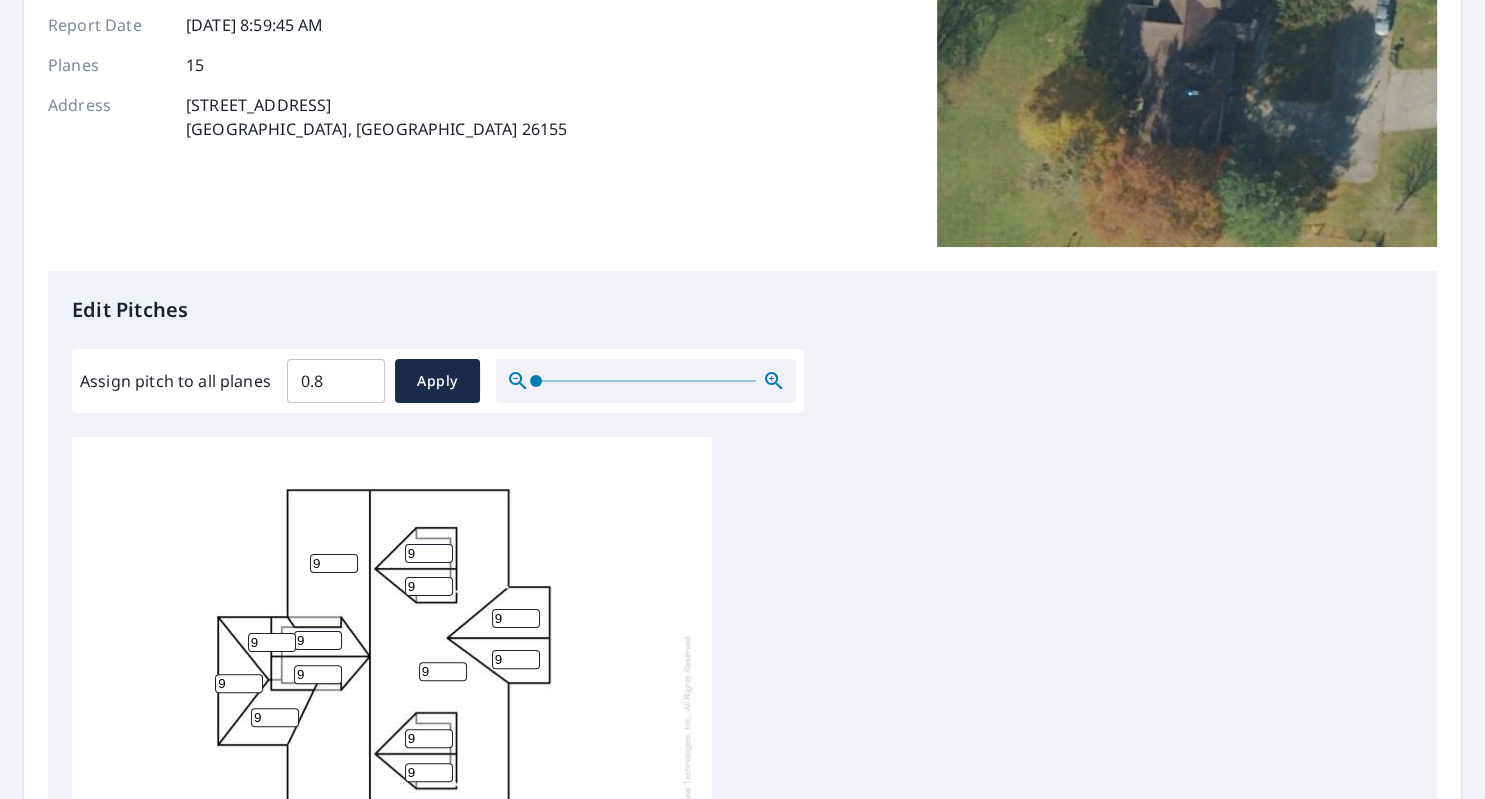 click on "0.8" at bounding box center (336, 381) 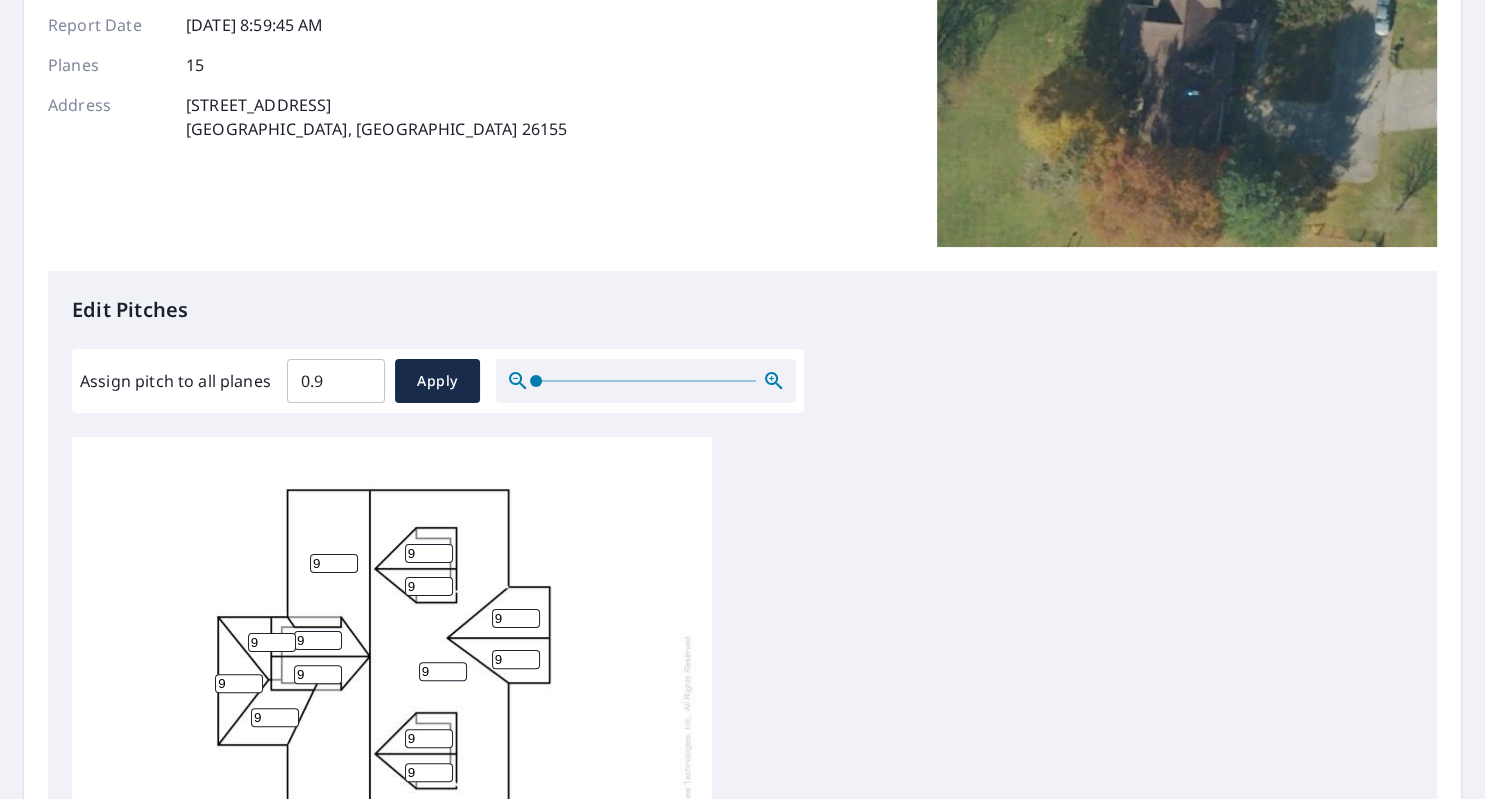 click on "0.9" at bounding box center (336, 381) 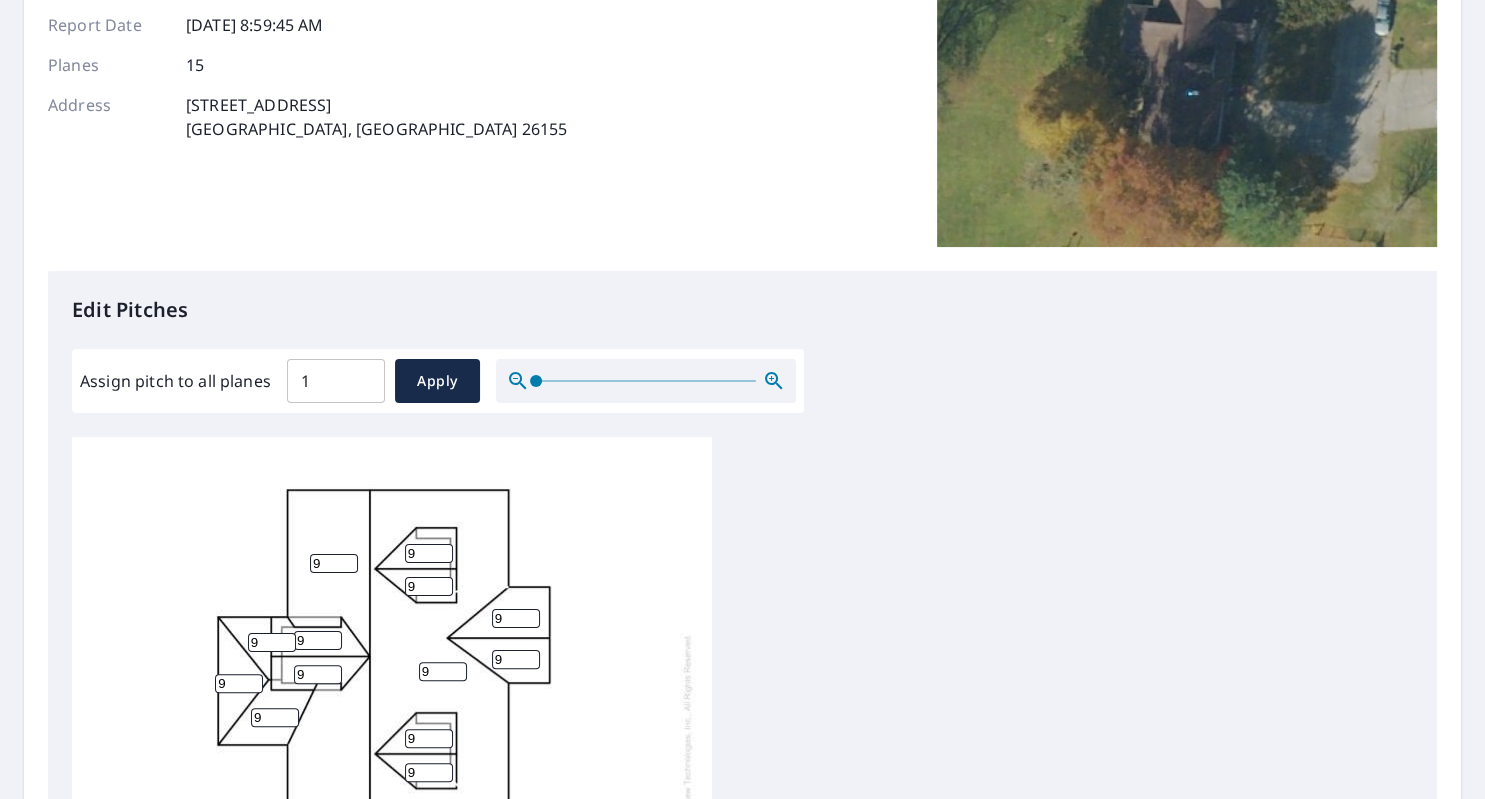 click on "1" at bounding box center (336, 381) 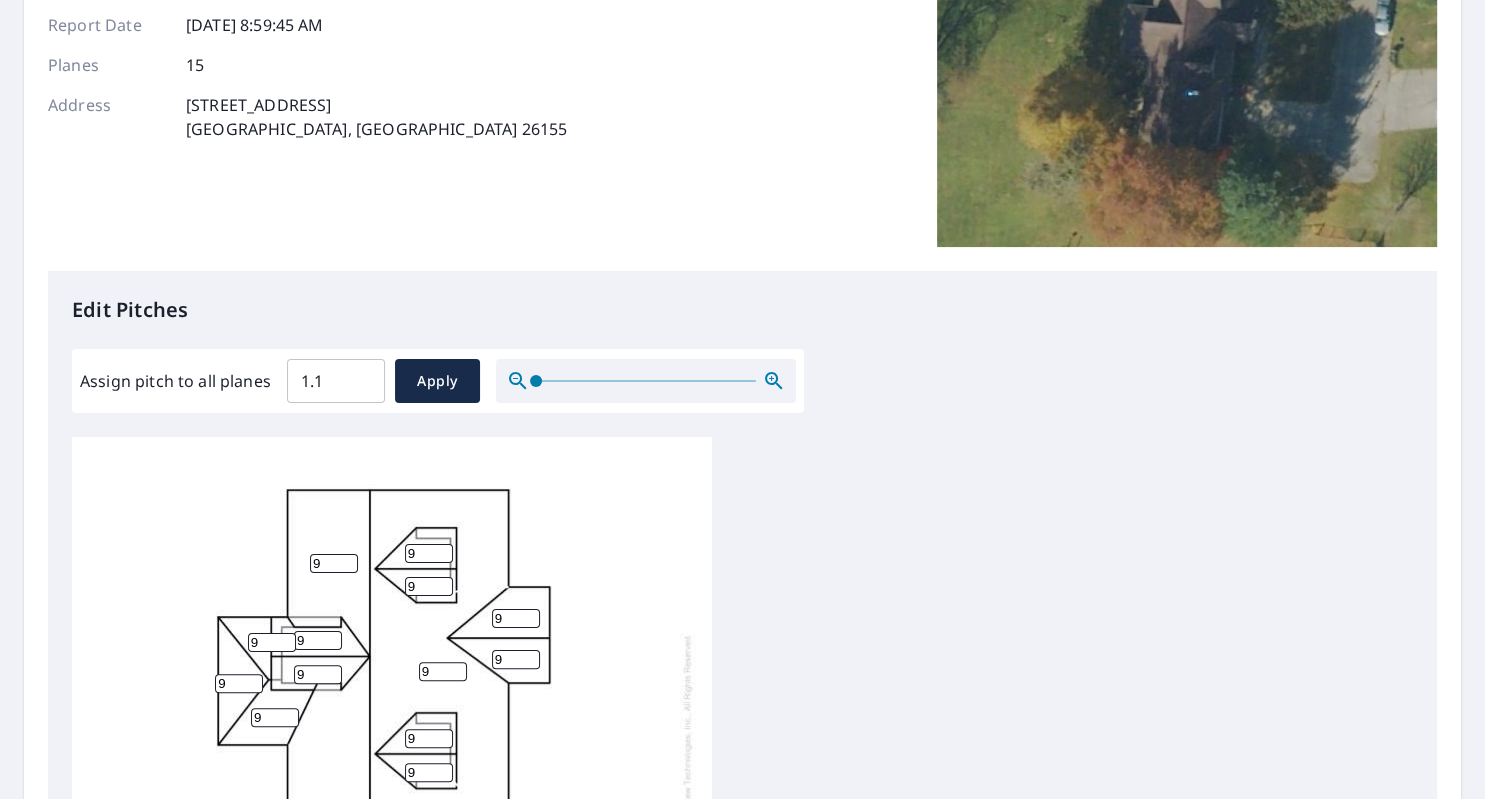 click on "1.1" at bounding box center [336, 381] 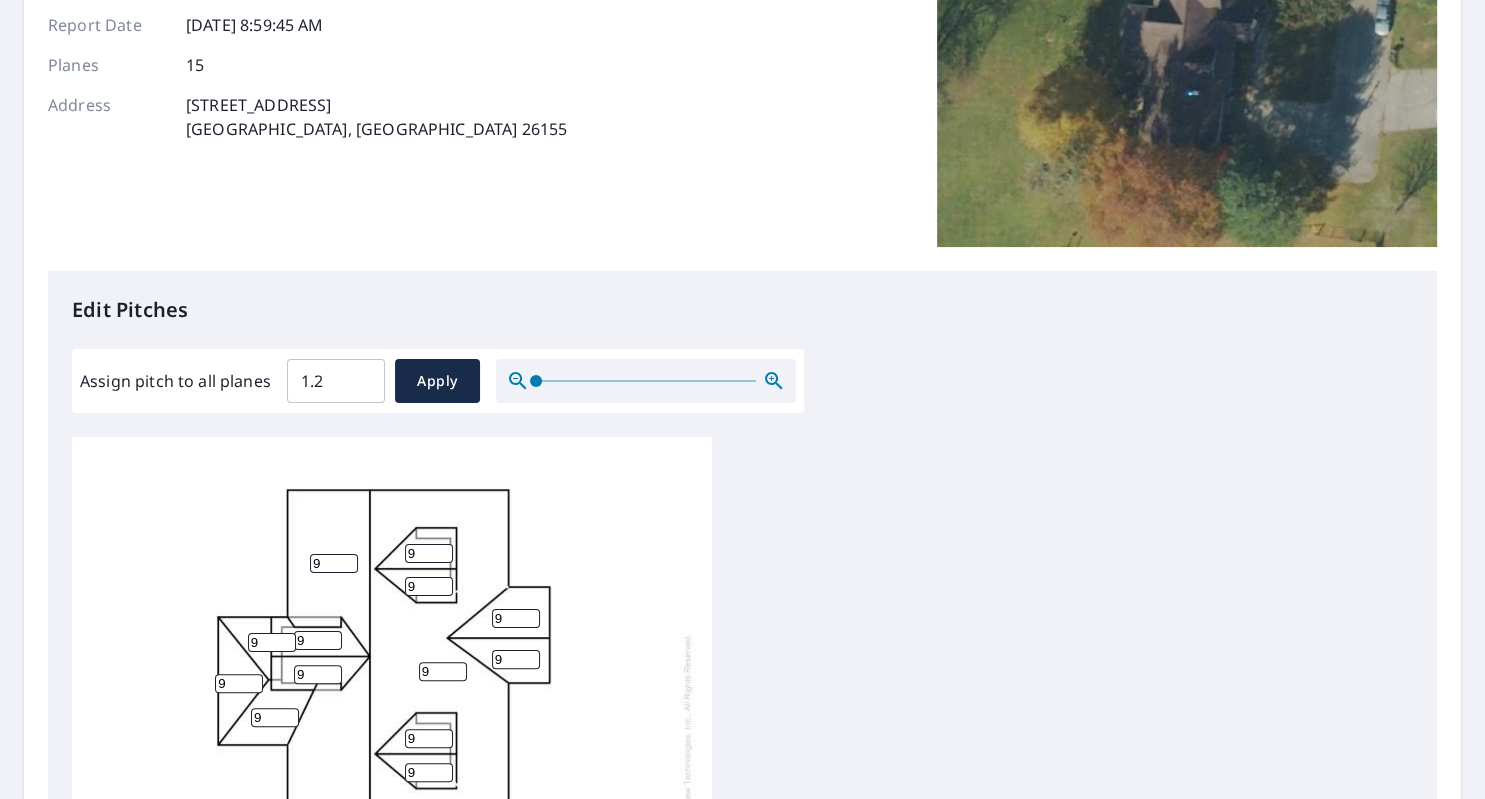 click on "1.2" at bounding box center (336, 381) 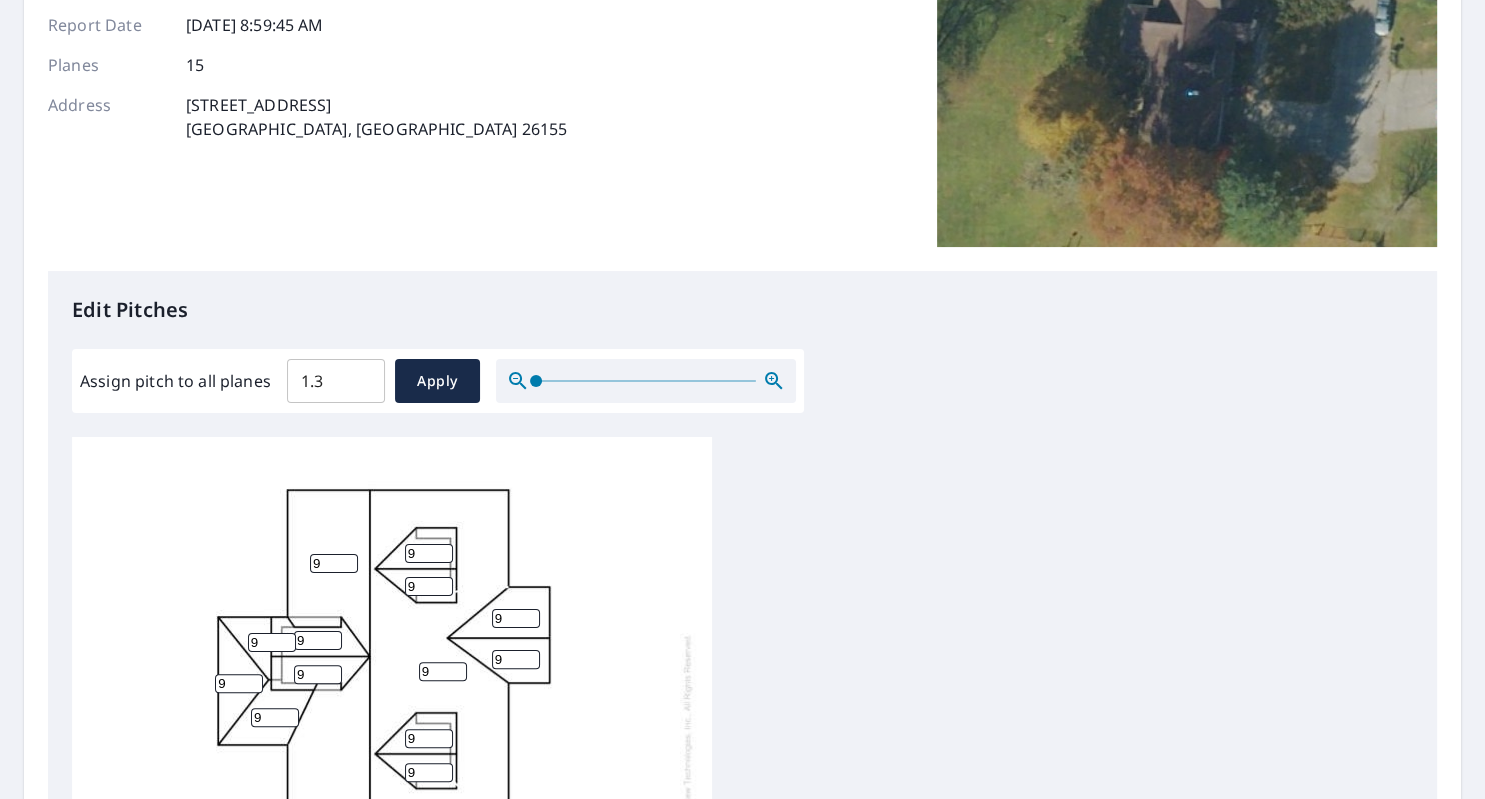 click on "1.3" at bounding box center [336, 381] 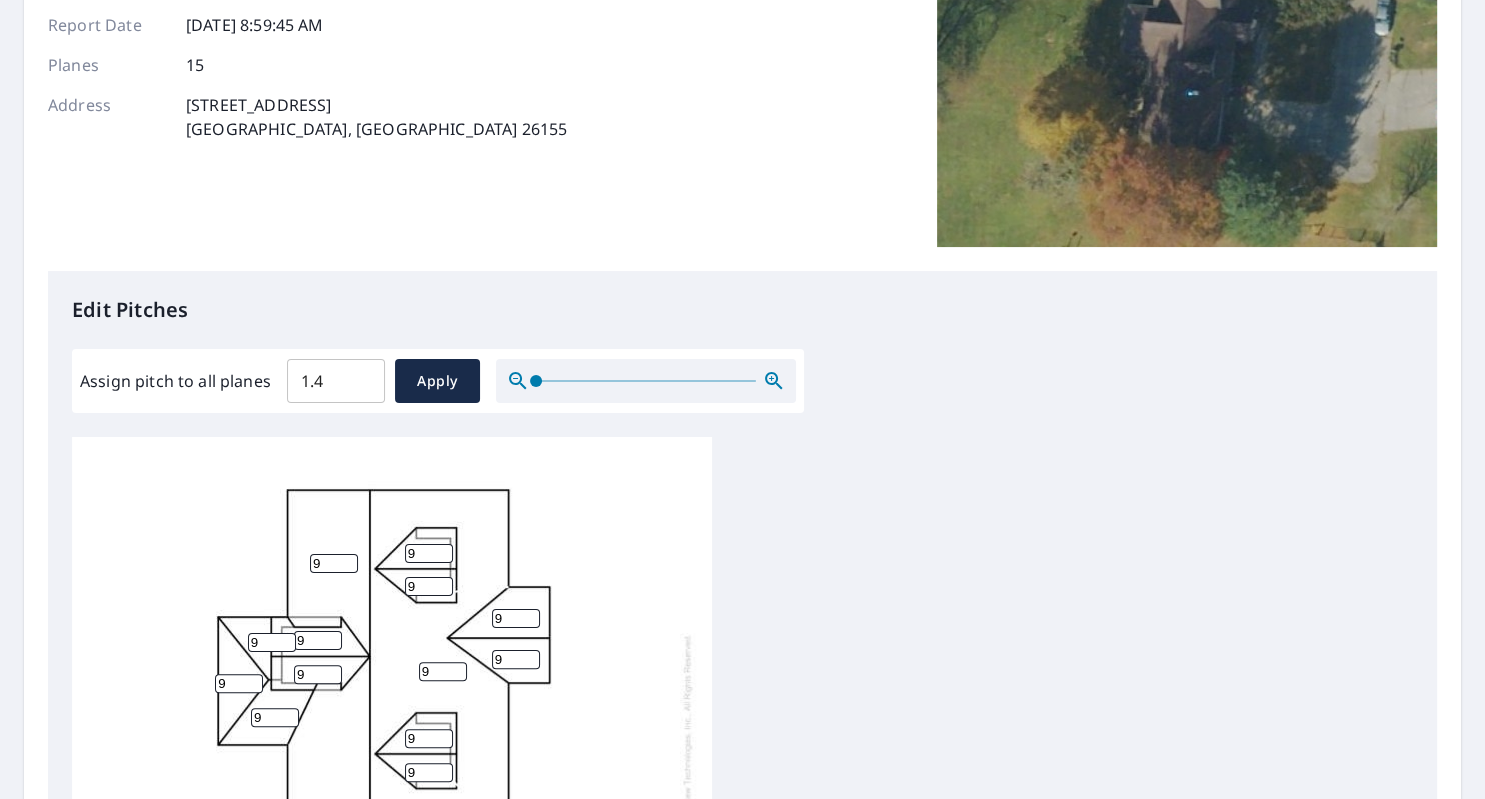 click on "1.4" at bounding box center (336, 381) 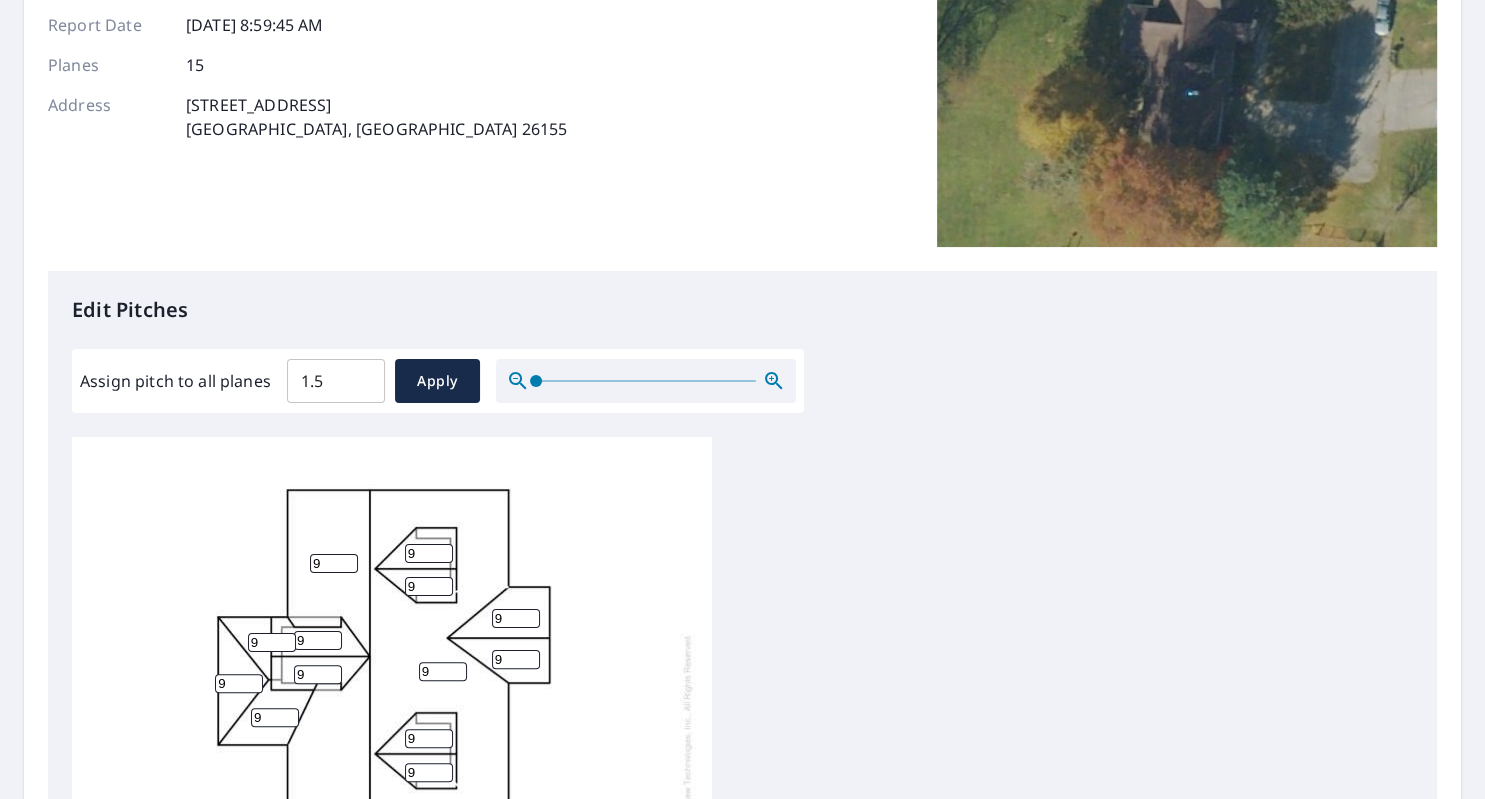 click on "1.5" at bounding box center [336, 381] 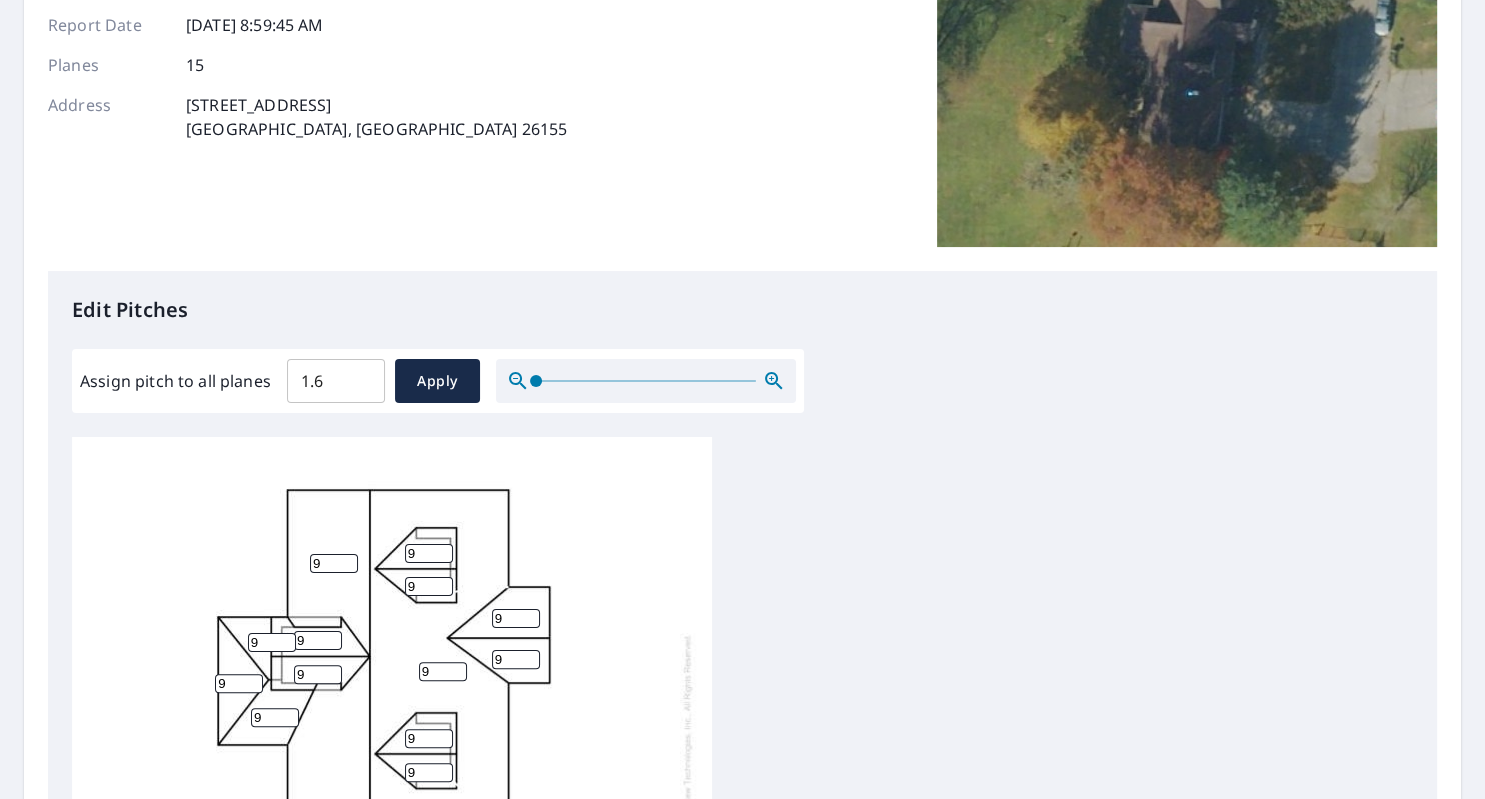 click on "1.6" at bounding box center [336, 381] 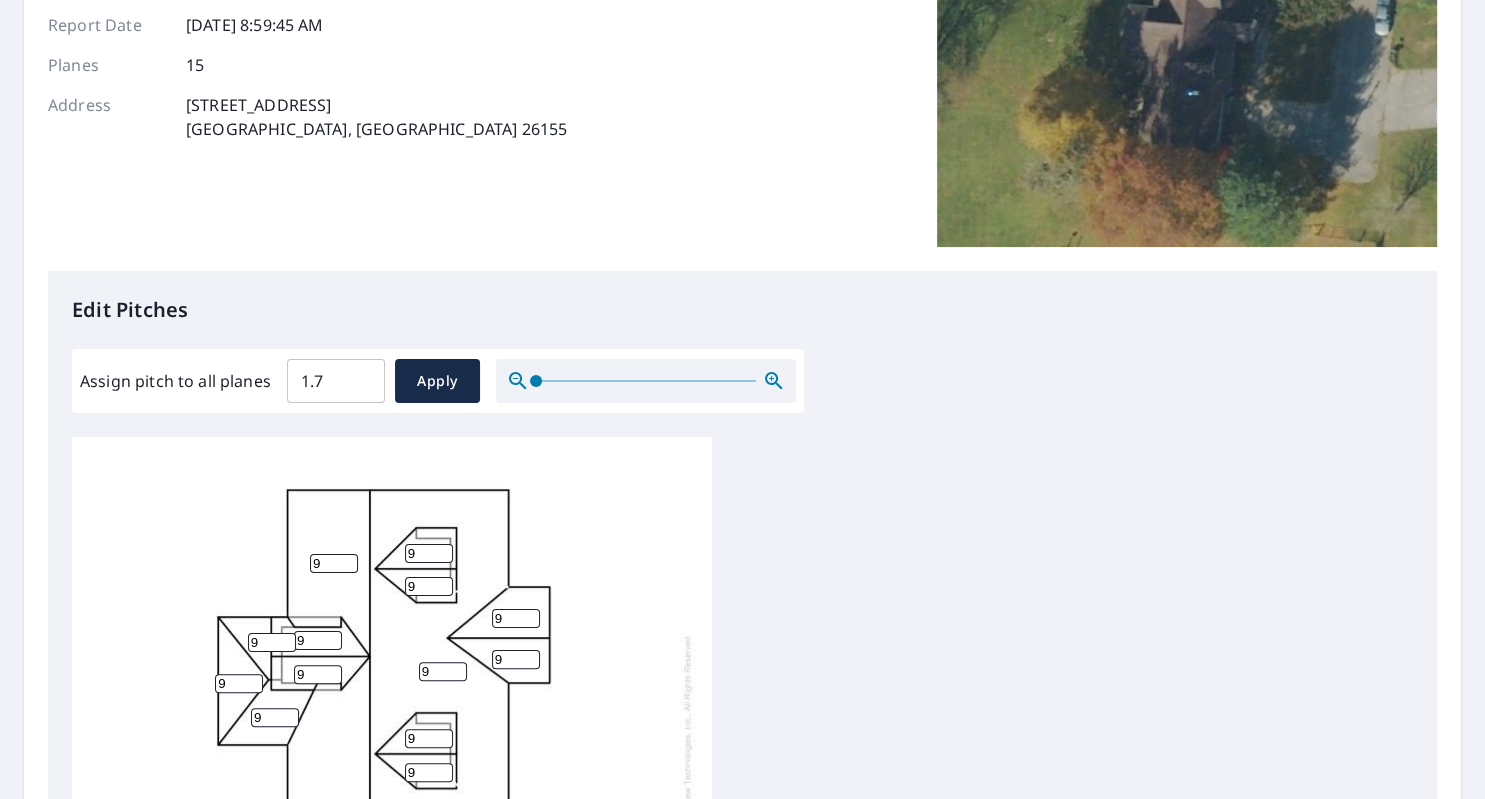 click on "1.7" at bounding box center [336, 381] 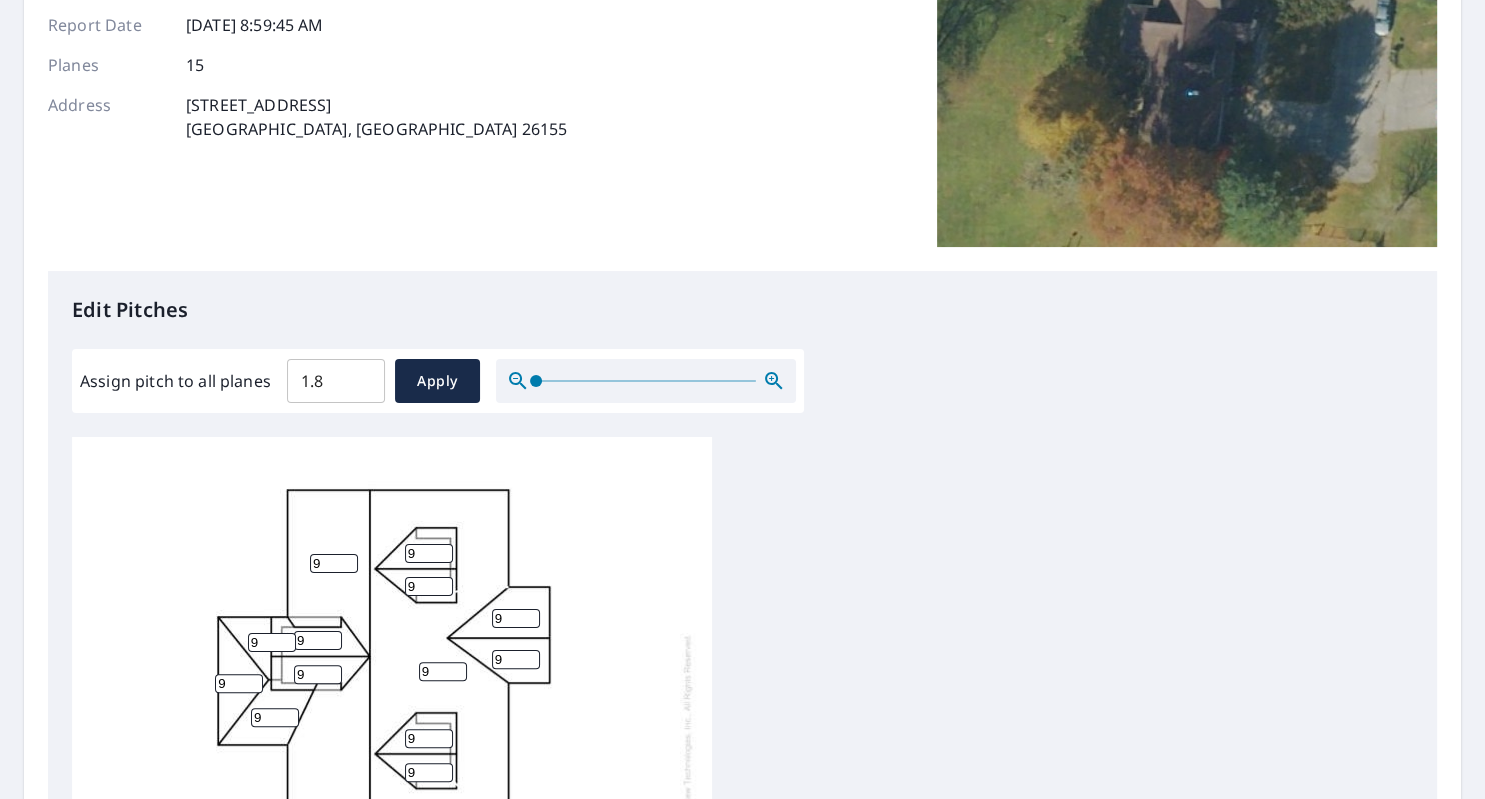 click on "1.8" at bounding box center (336, 381) 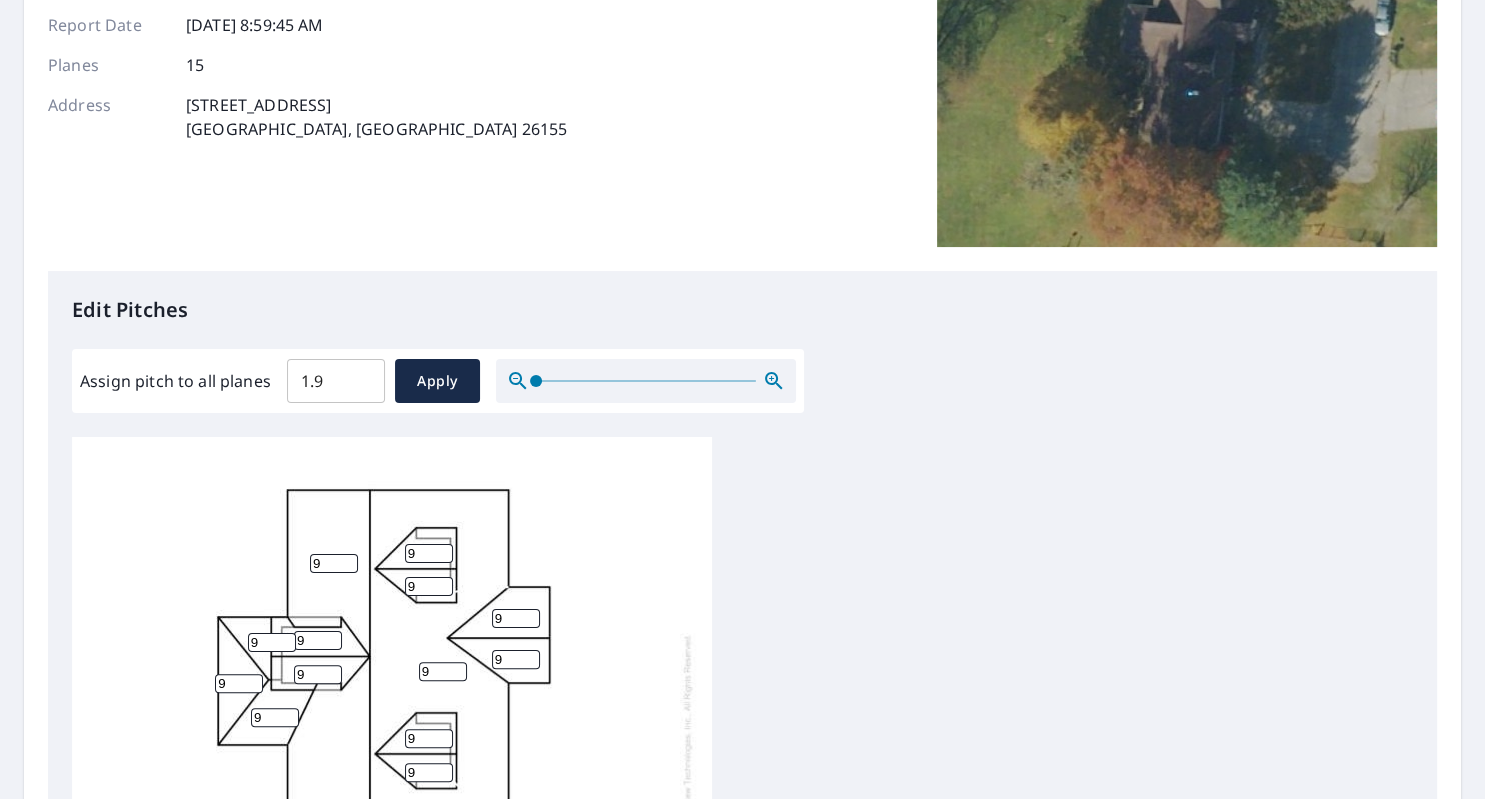 click on "1.9" at bounding box center [336, 381] 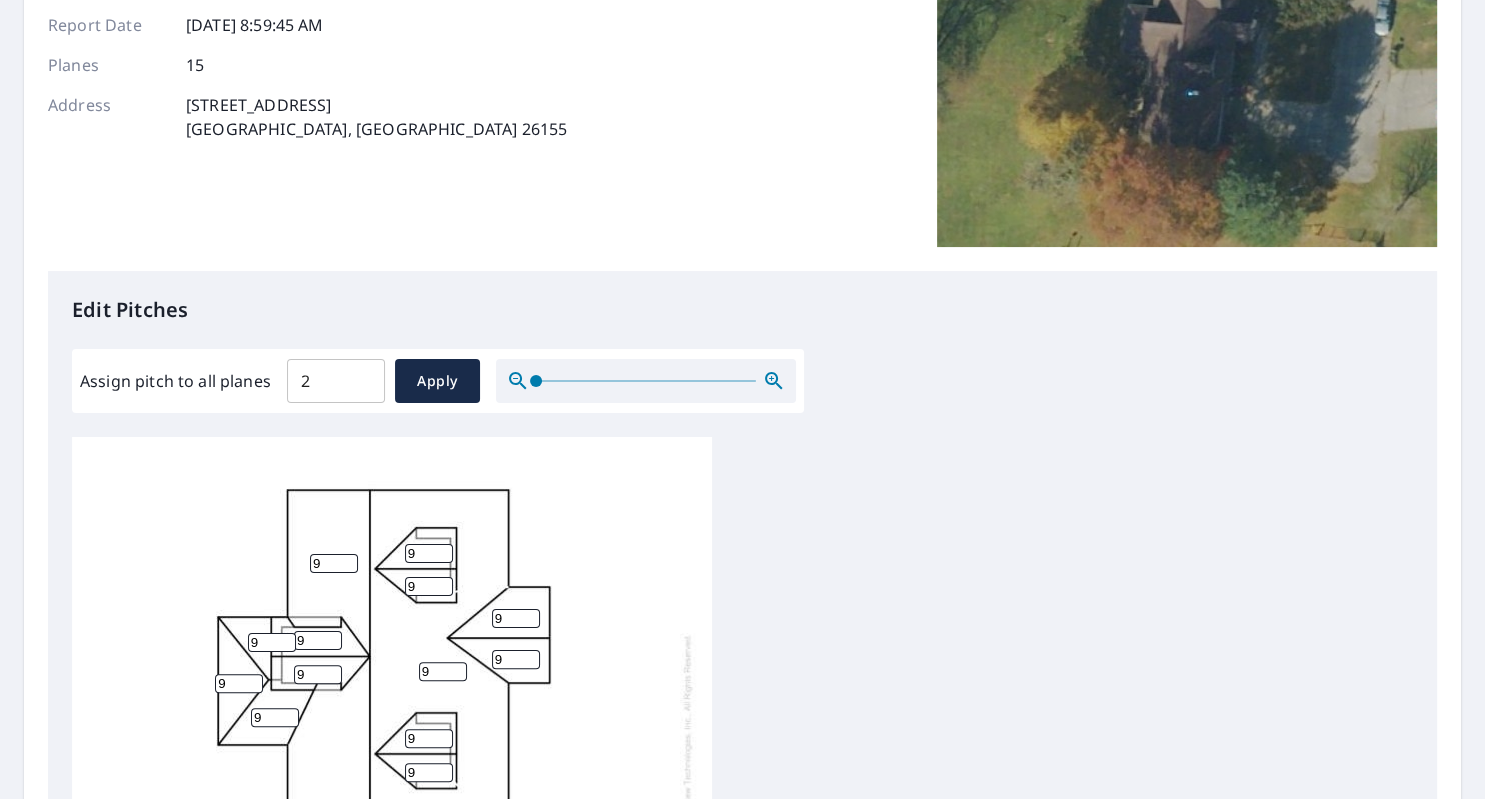 click on "2" at bounding box center (336, 381) 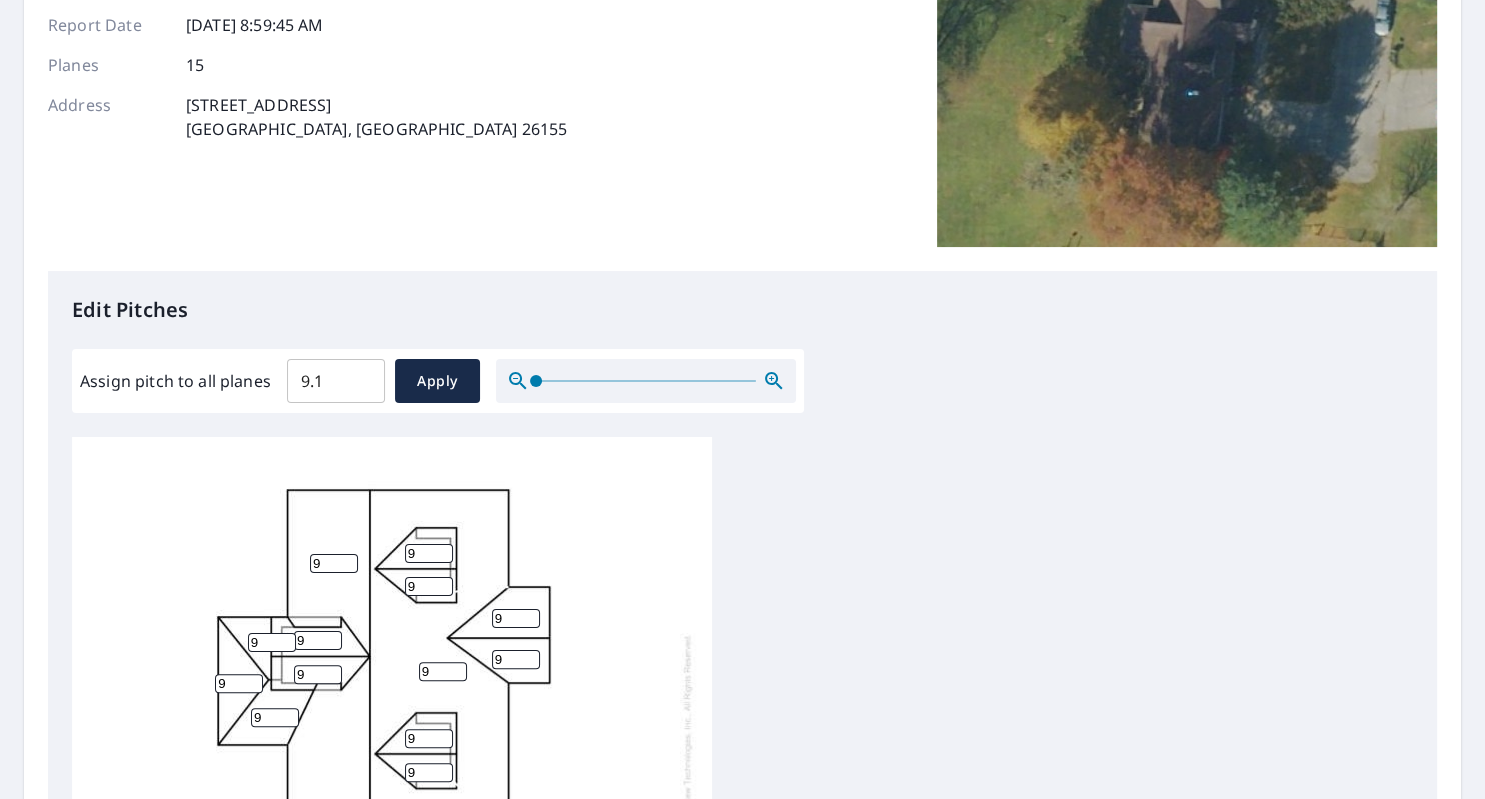 click on "9.1" at bounding box center (336, 381) 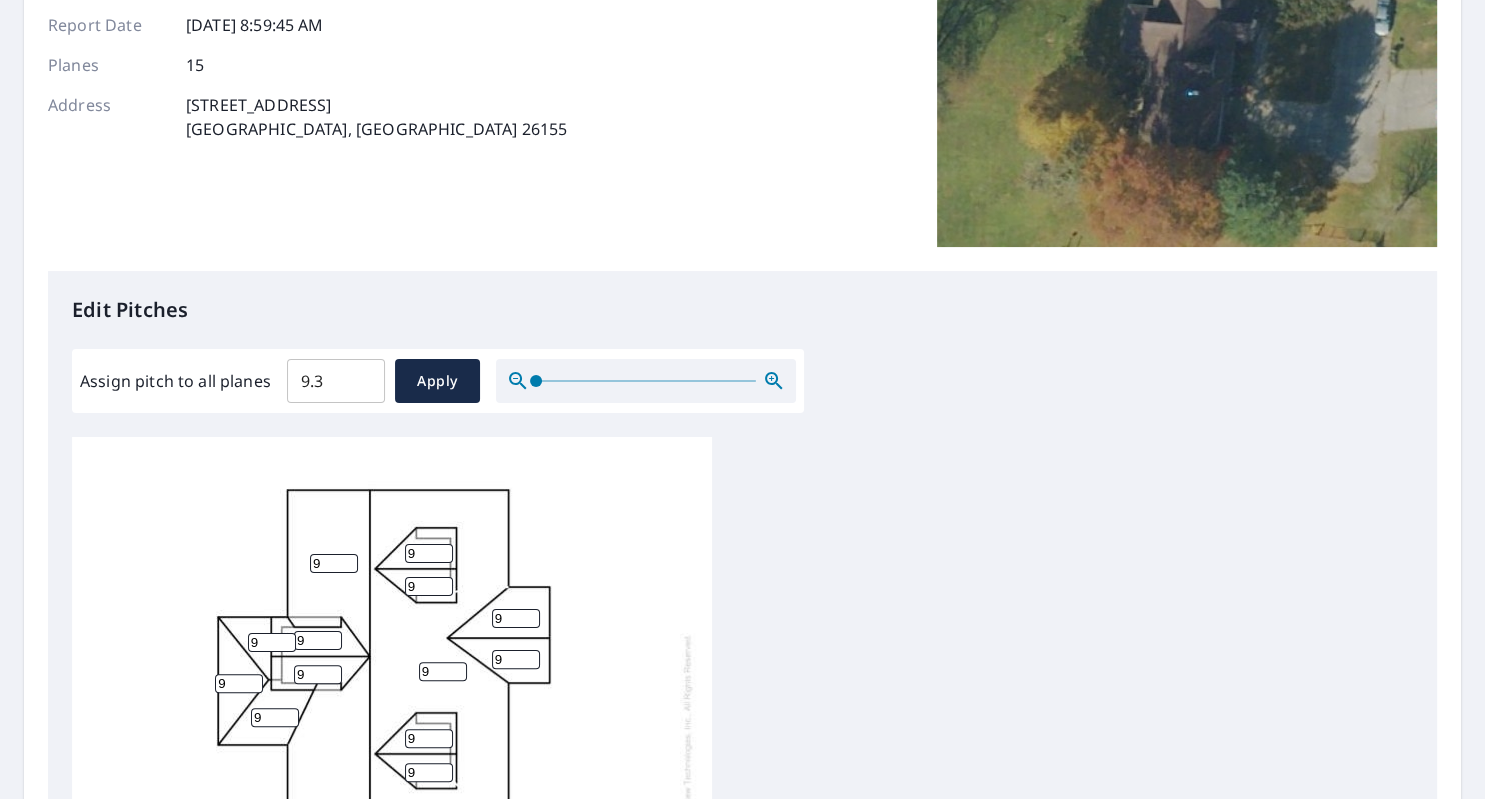 click on "9.3" at bounding box center [336, 381] 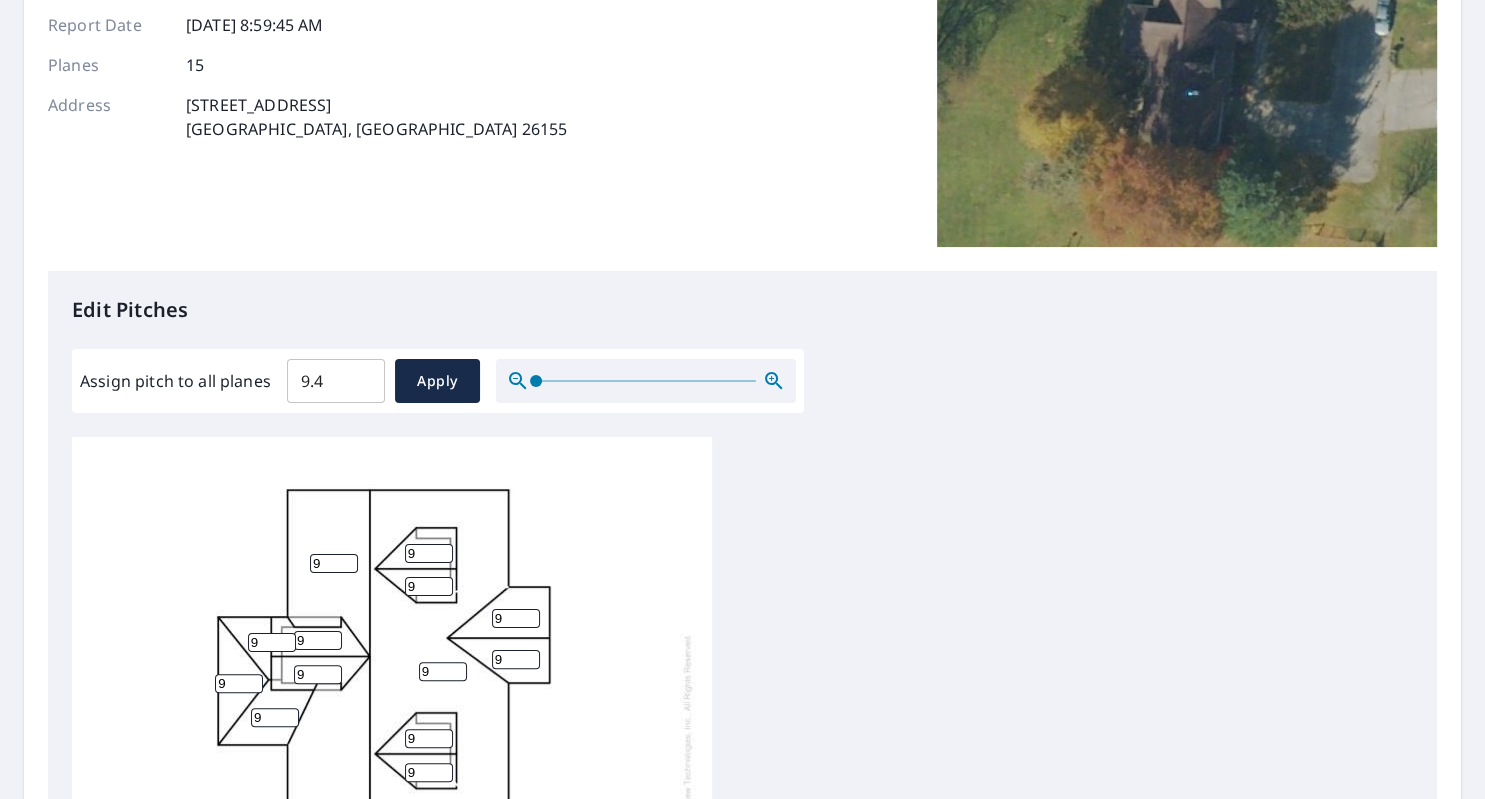 click on "9.4" at bounding box center (336, 381) 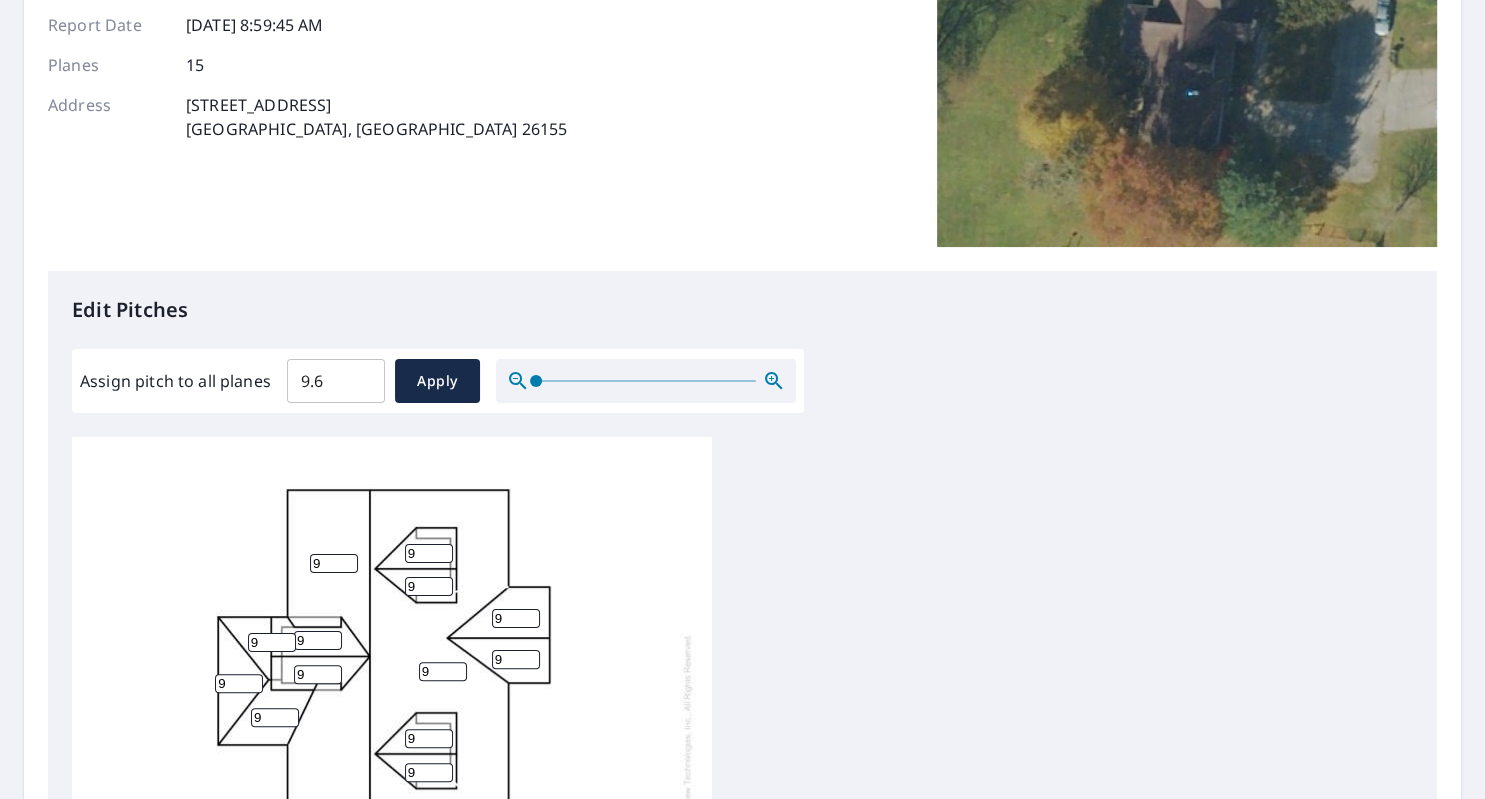 click on "9.6" at bounding box center [336, 381] 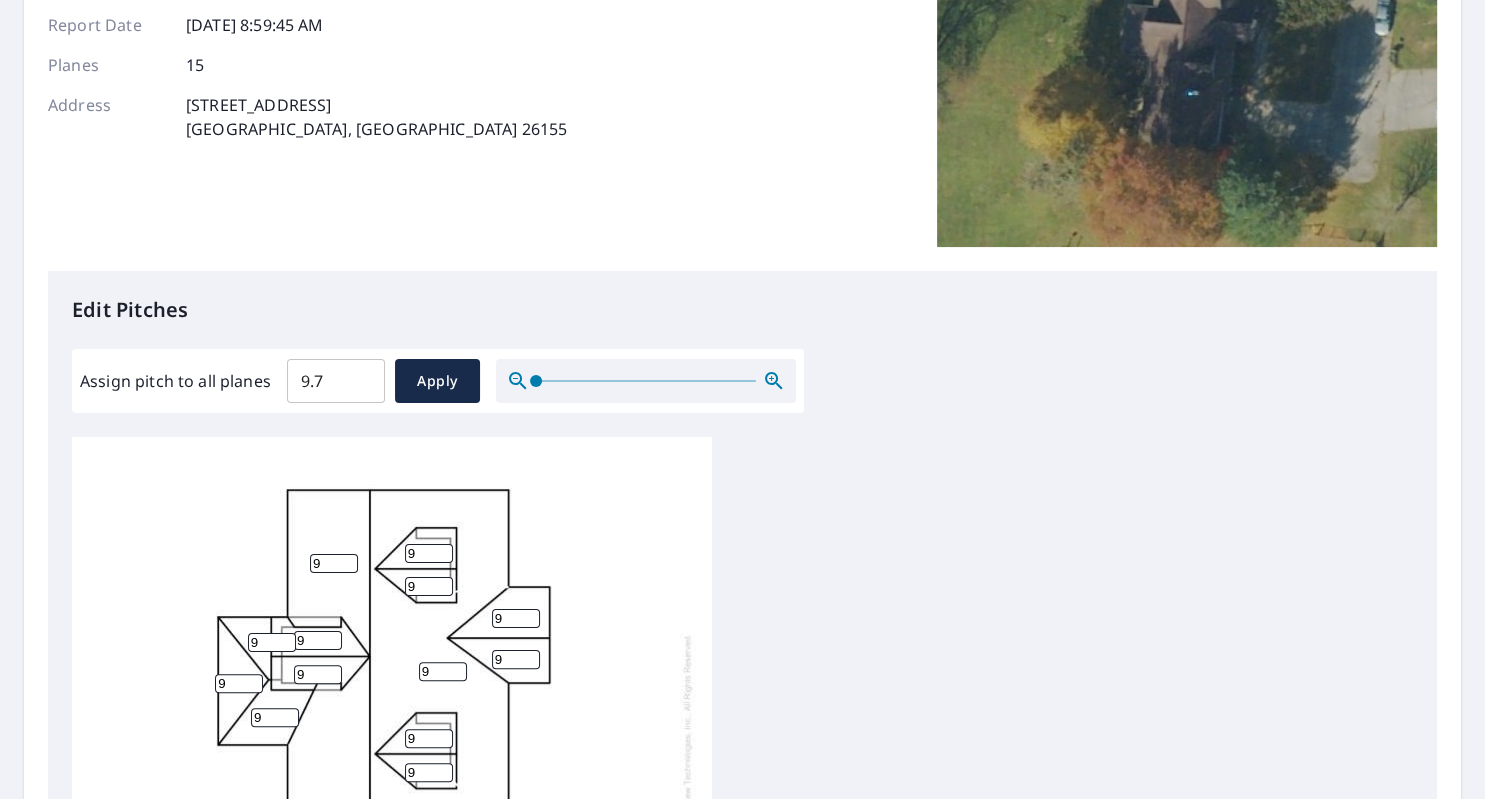 click on "9.7" at bounding box center [336, 381] 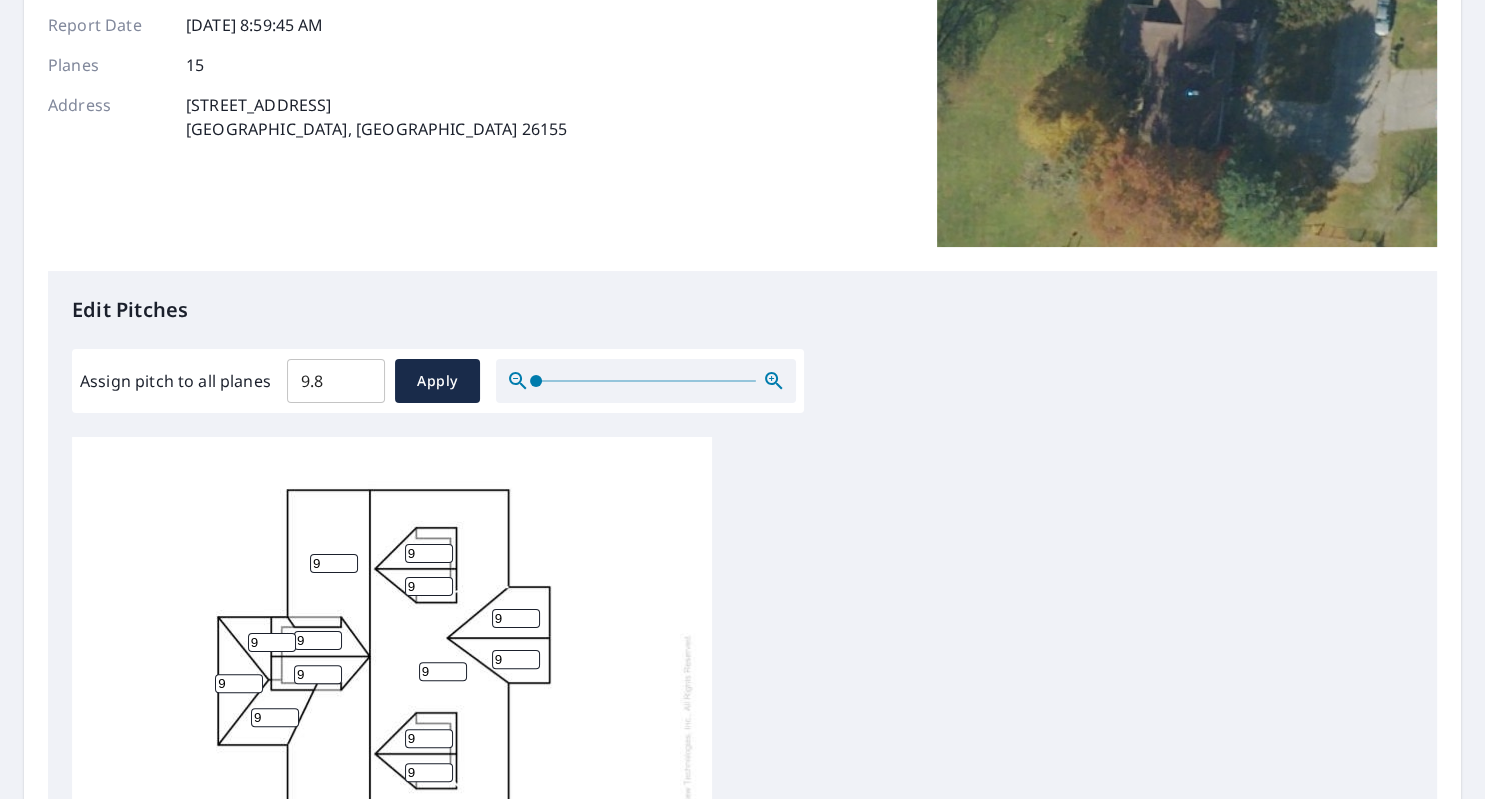 click on "9.8" at bounding box center (336, 381) 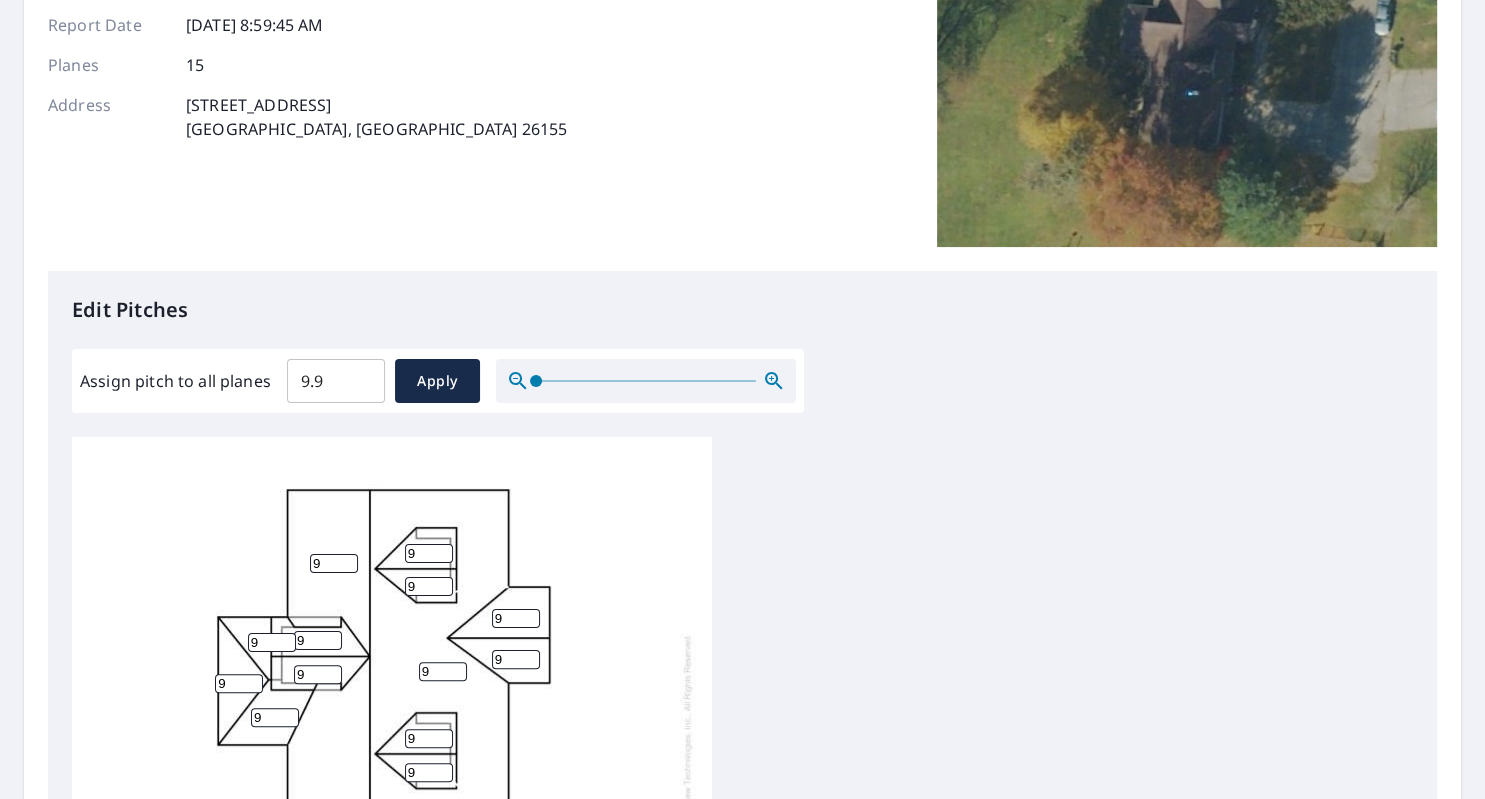 click on "9.9" at bounding box center [336, 381] 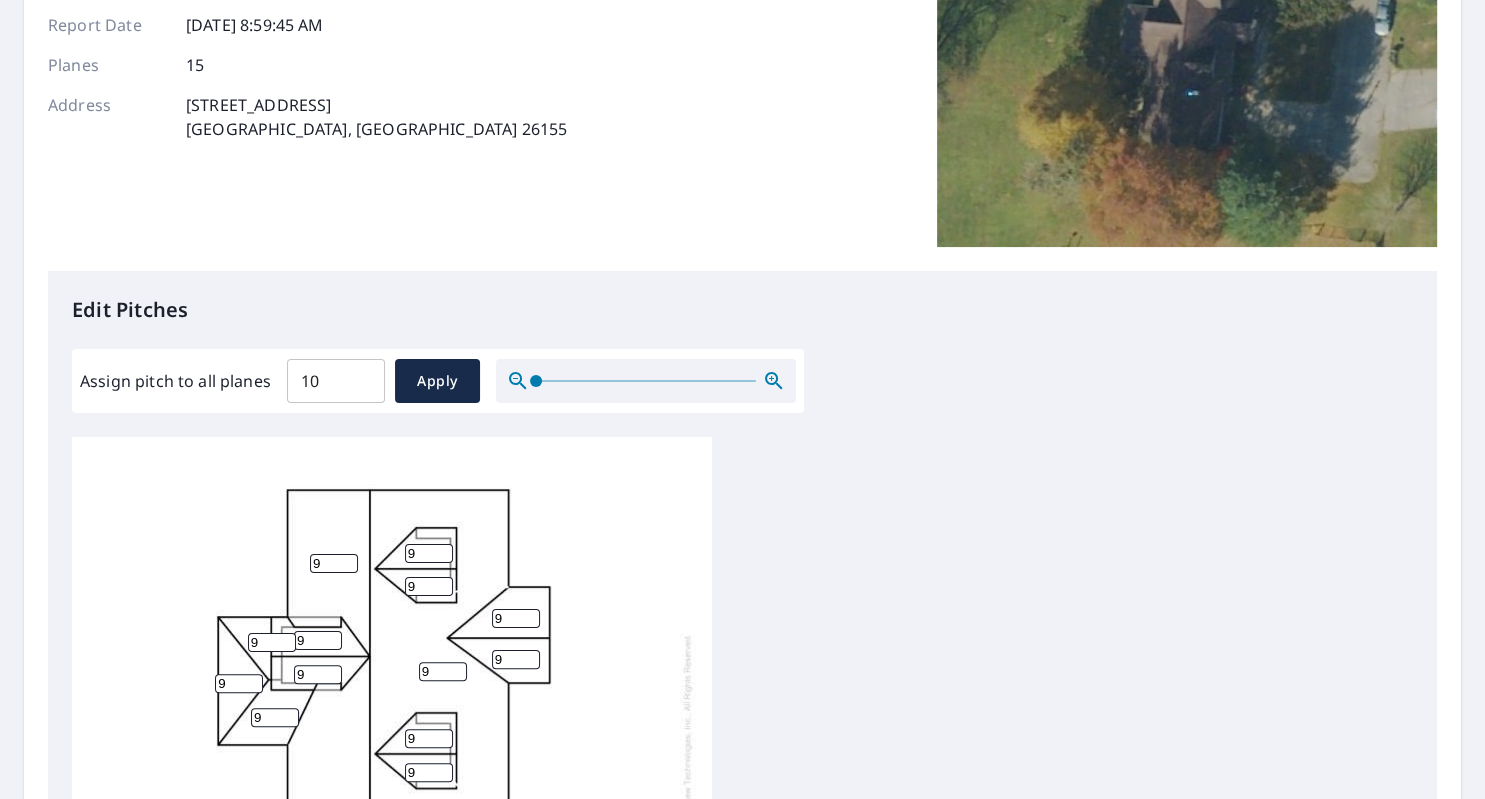 type on "10" 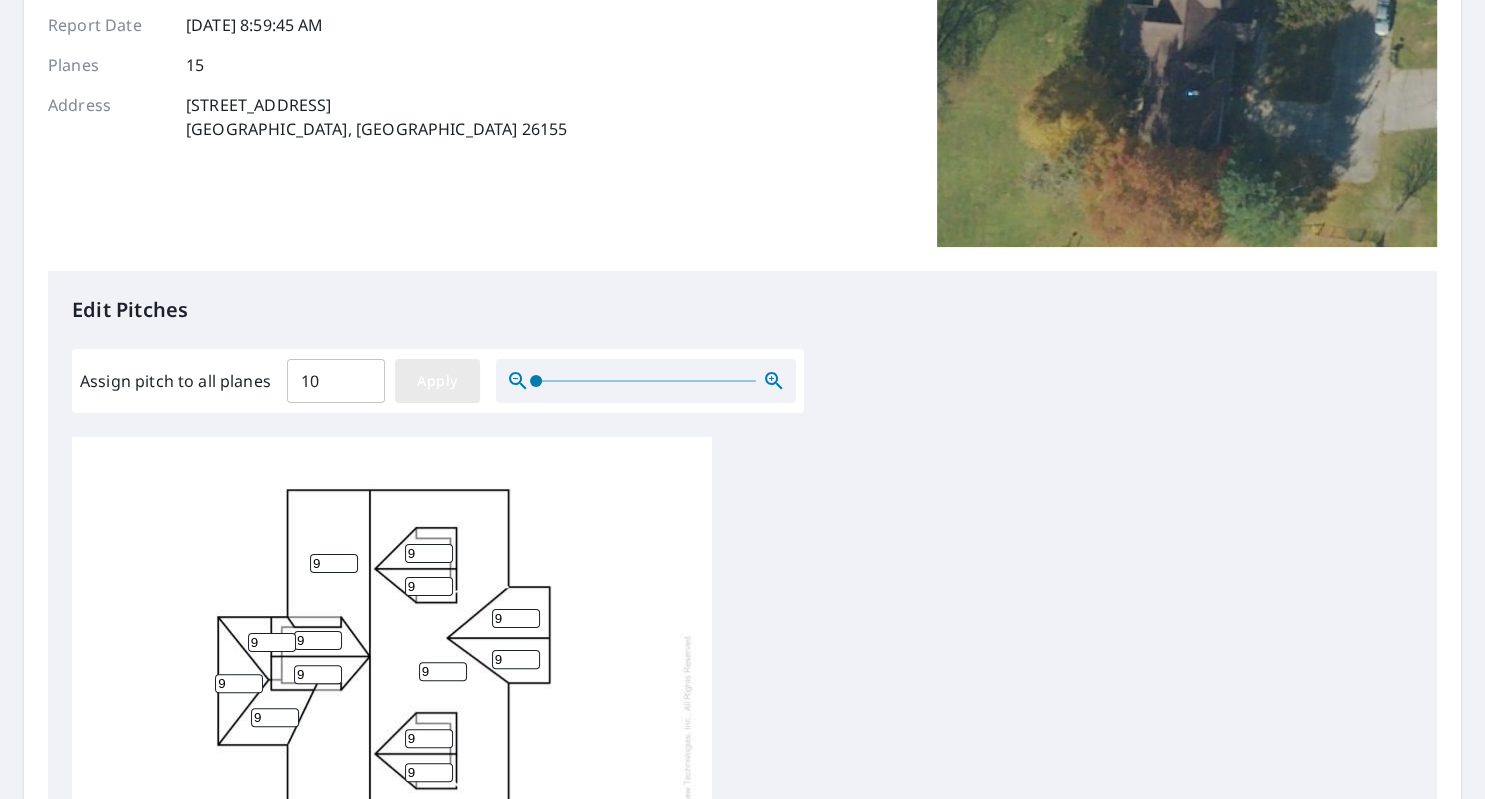 click on "Apply" at bounding box center [437, 381] 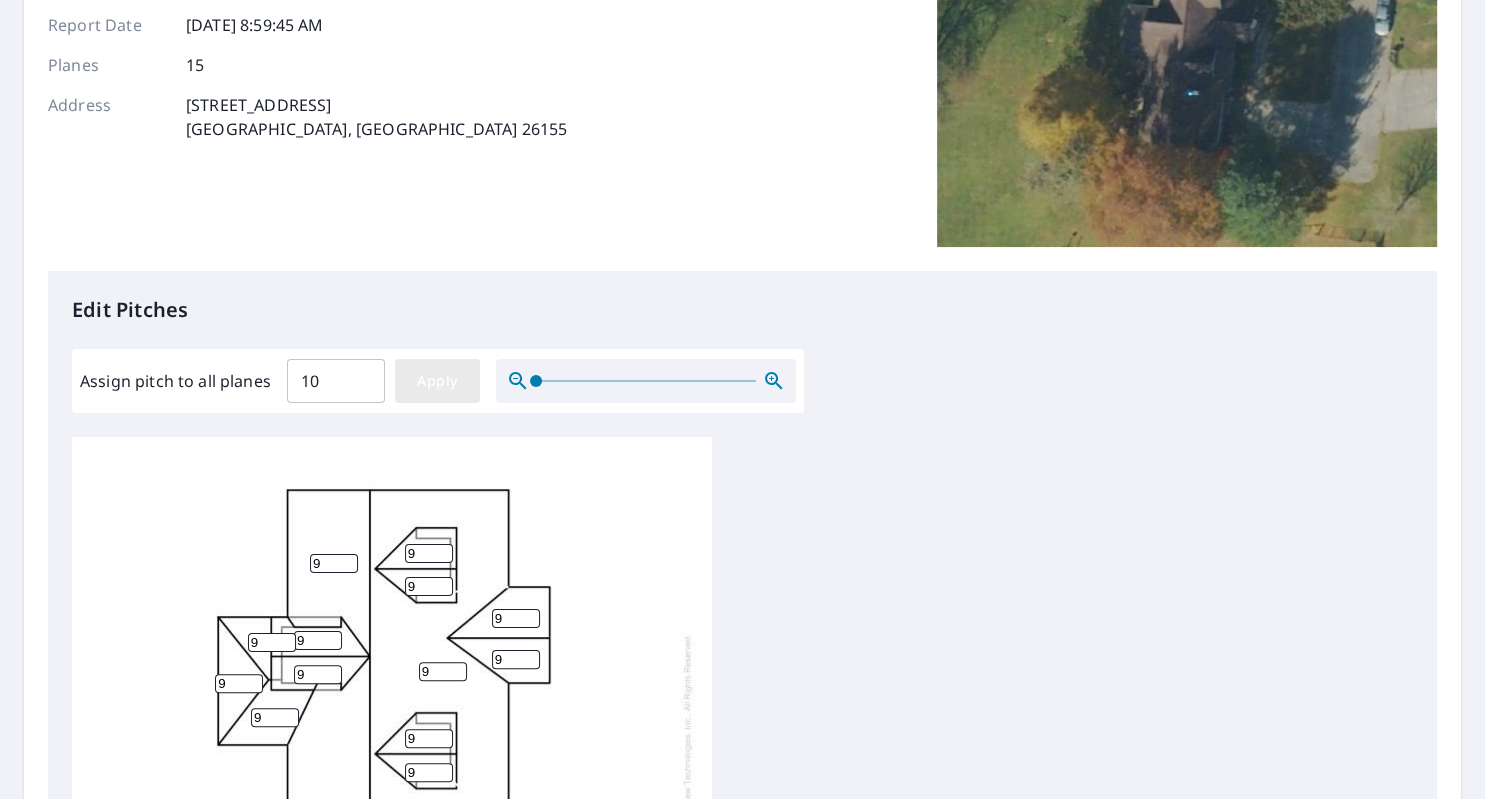 type on "10" 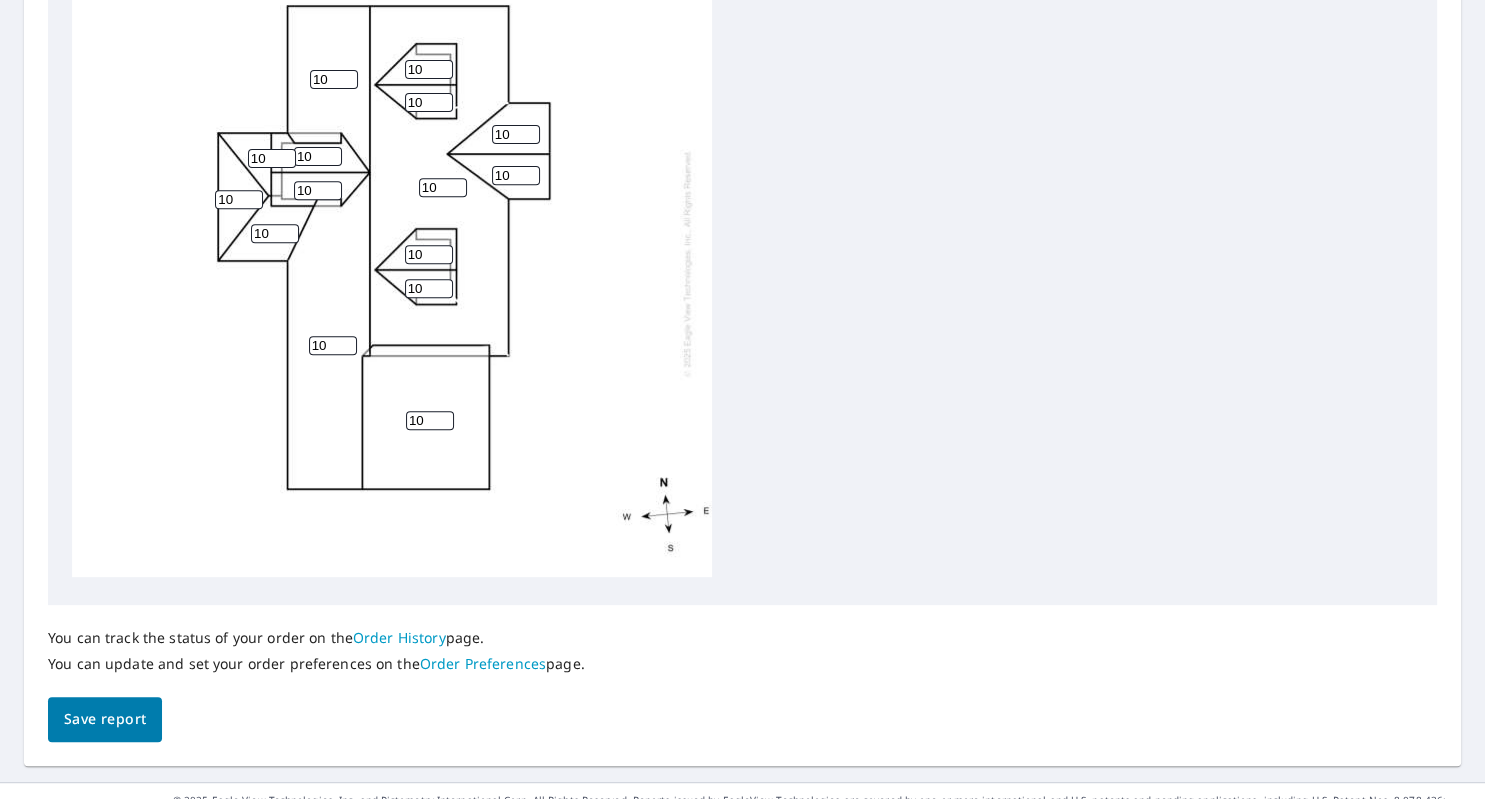 scroll, scrollTop: 783, scrollLeft: 0, axis: vertical 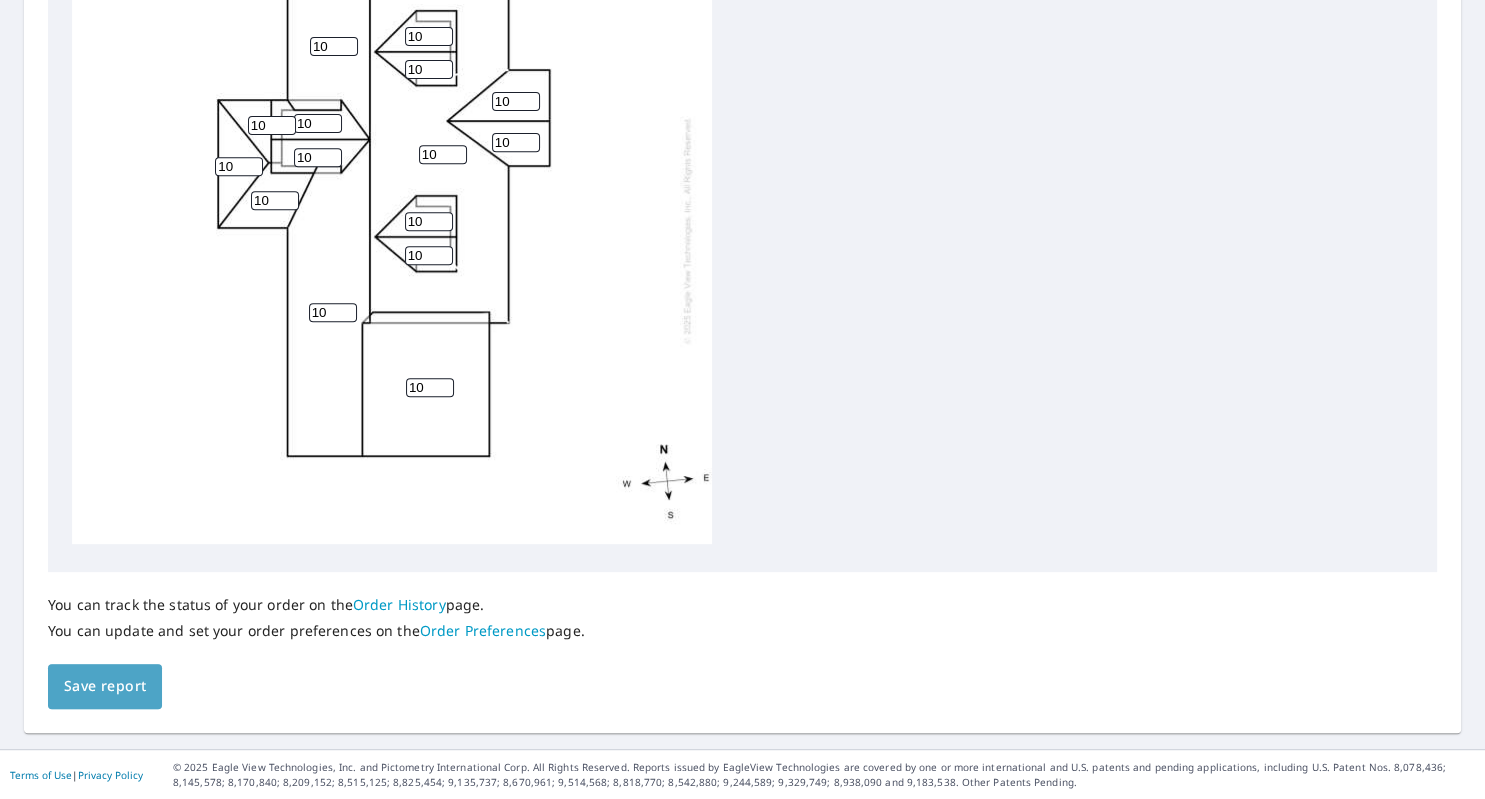 click on "Save report" at bounding box center (105, 686) 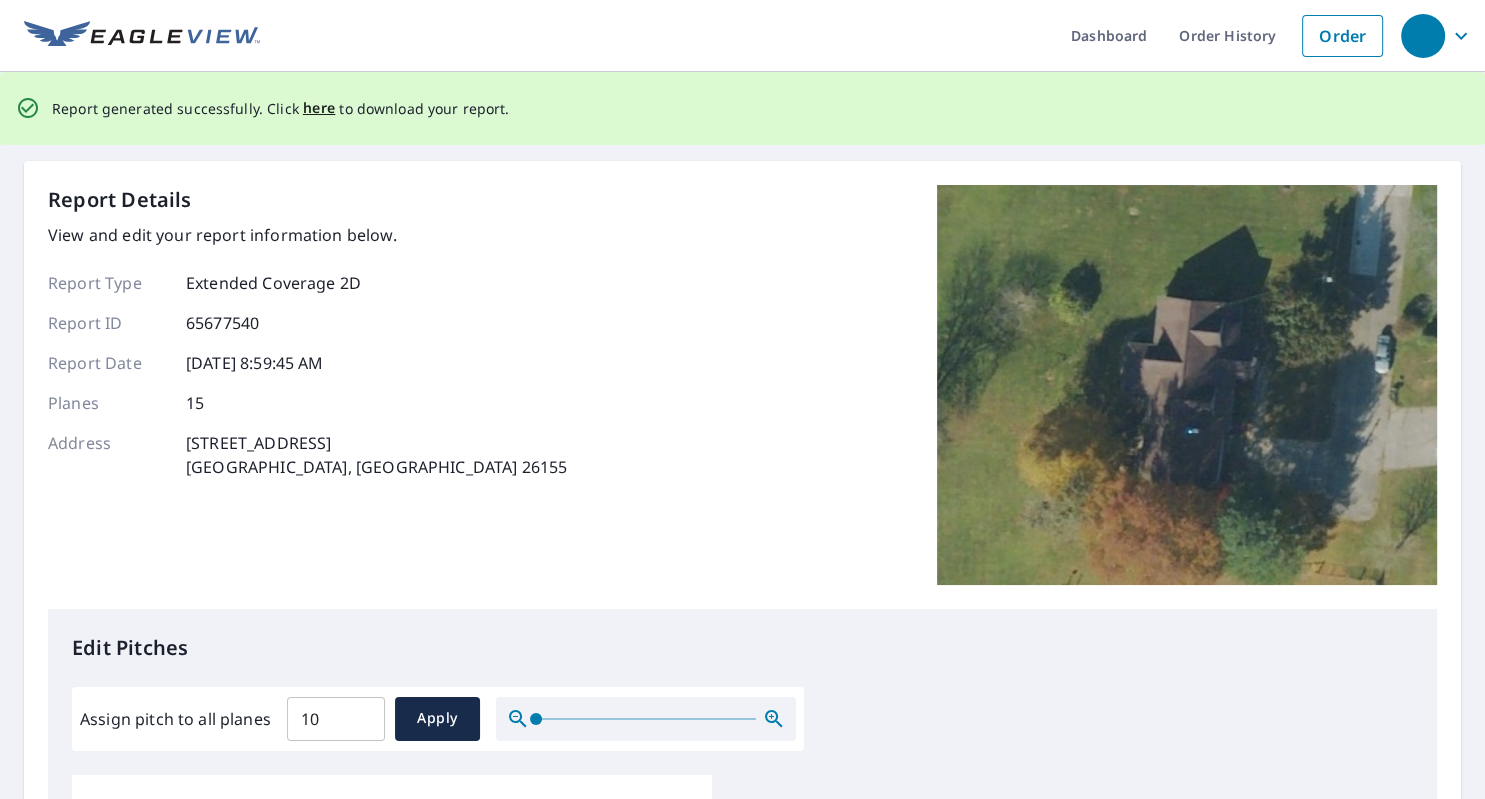 scroll, scrollTop: 0, scrollLeft: 0, axis: both 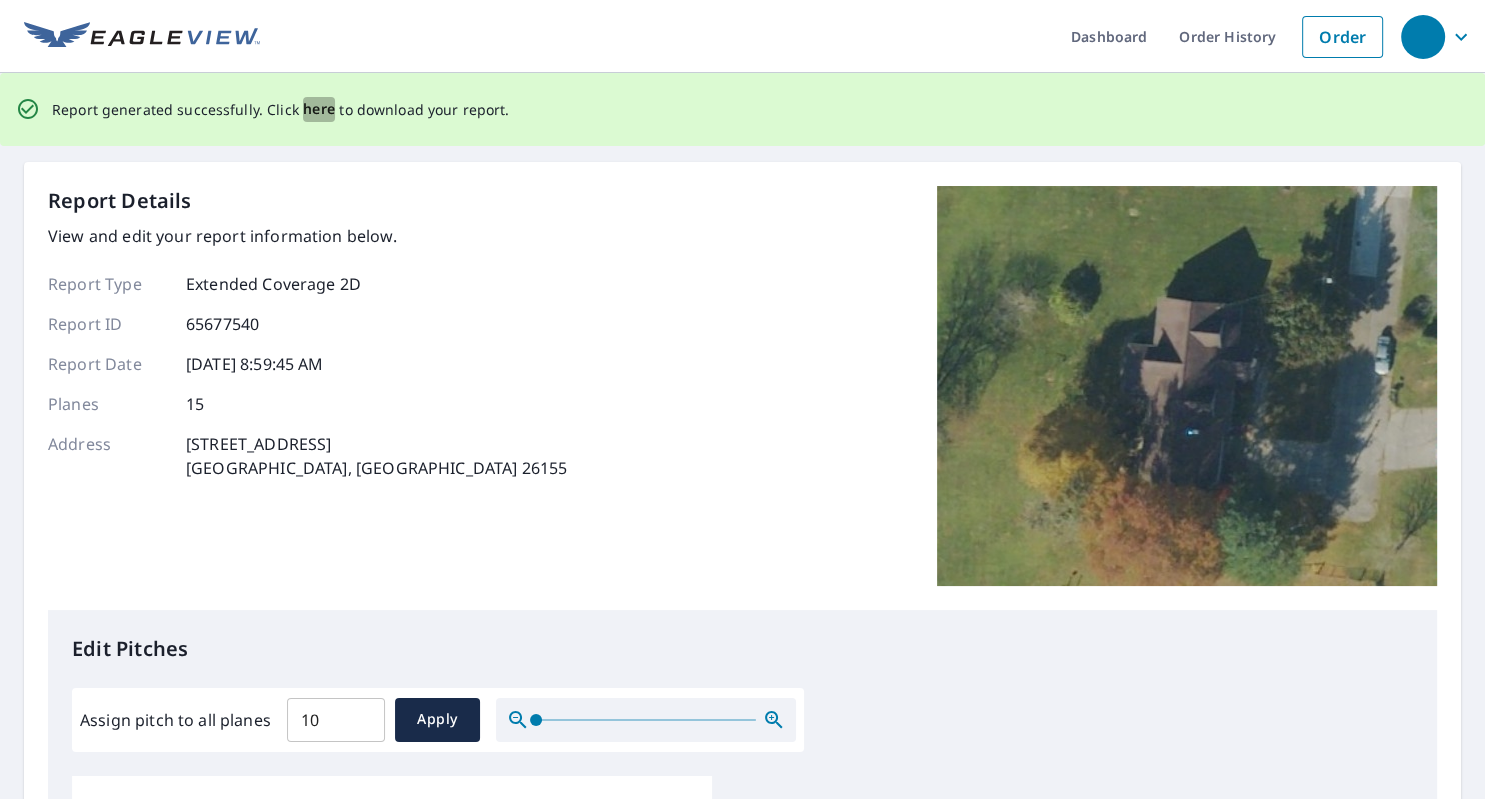 click on "here" at bounding box center [319, 109] 